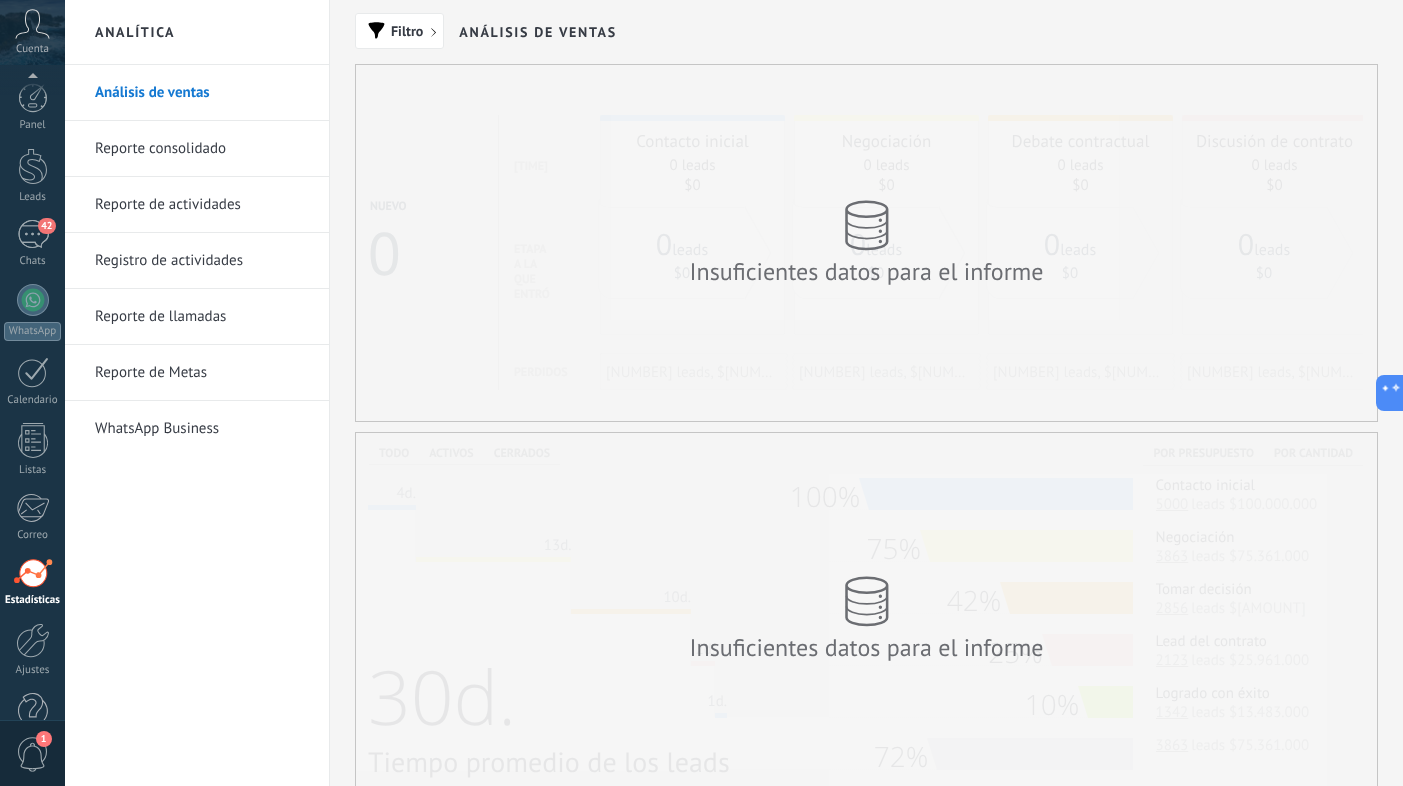 scroll, scrollTop: 0, scrollLeft: 0, axis: both 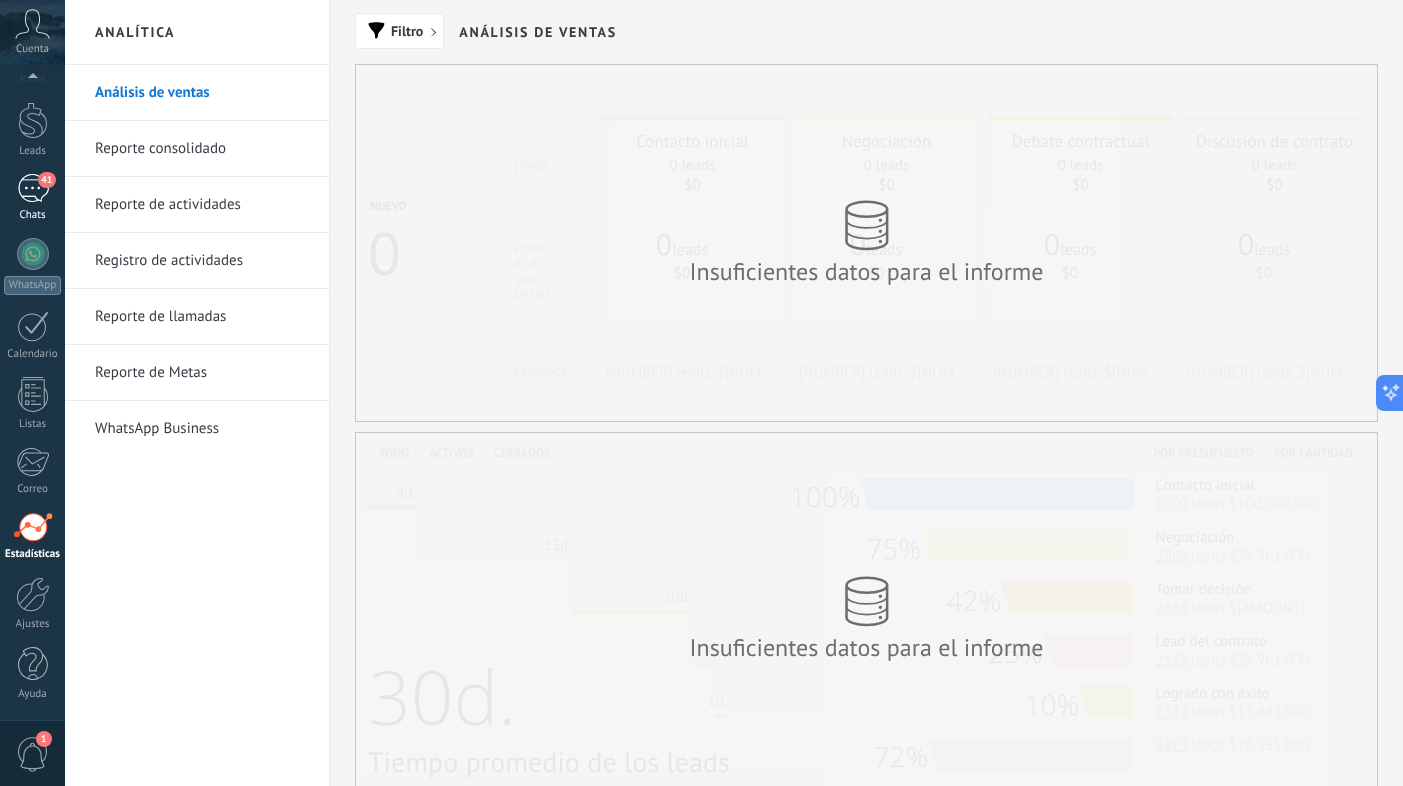 click on "41" at bounding box center [33, 188] 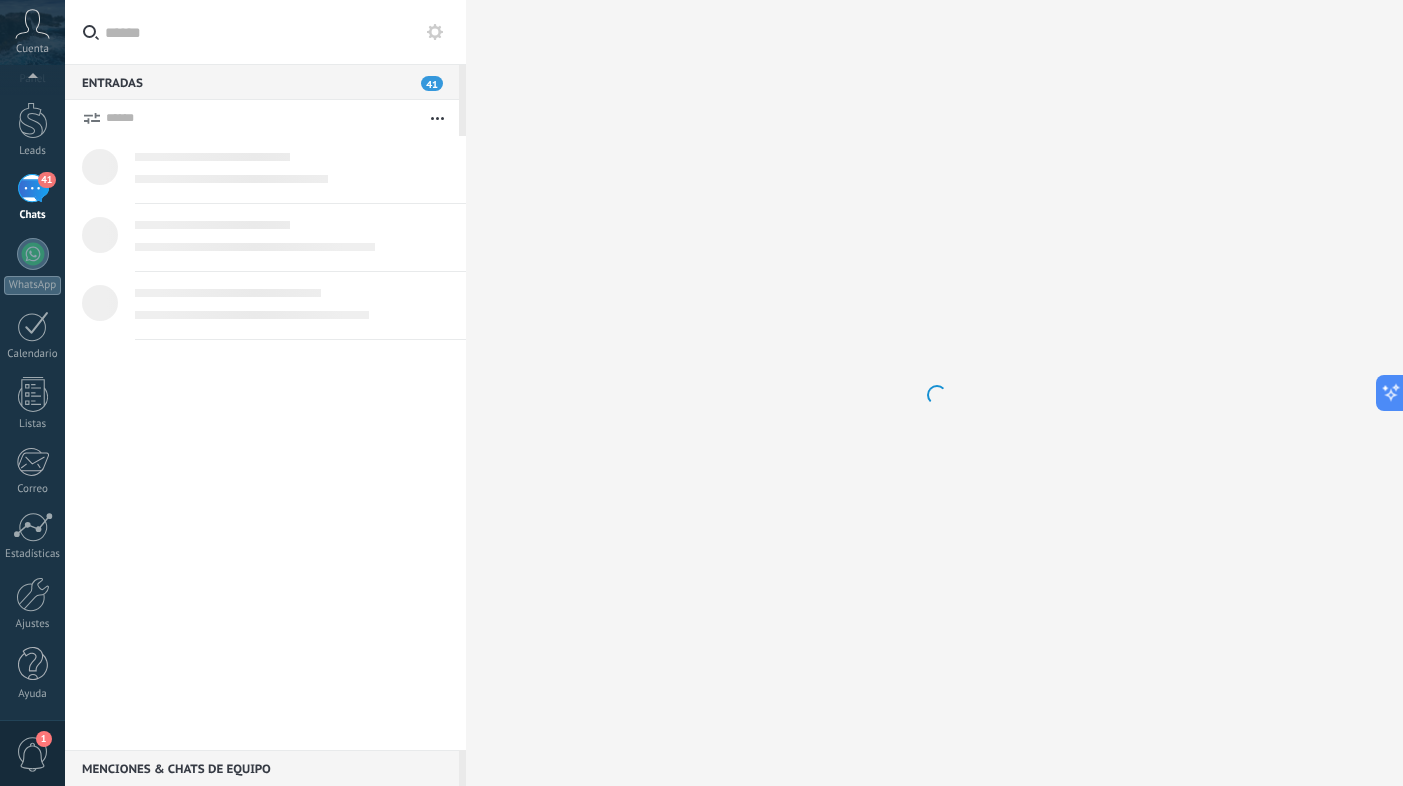 scroll, scrollTop: 0, scrollLeft: 0, axis: both 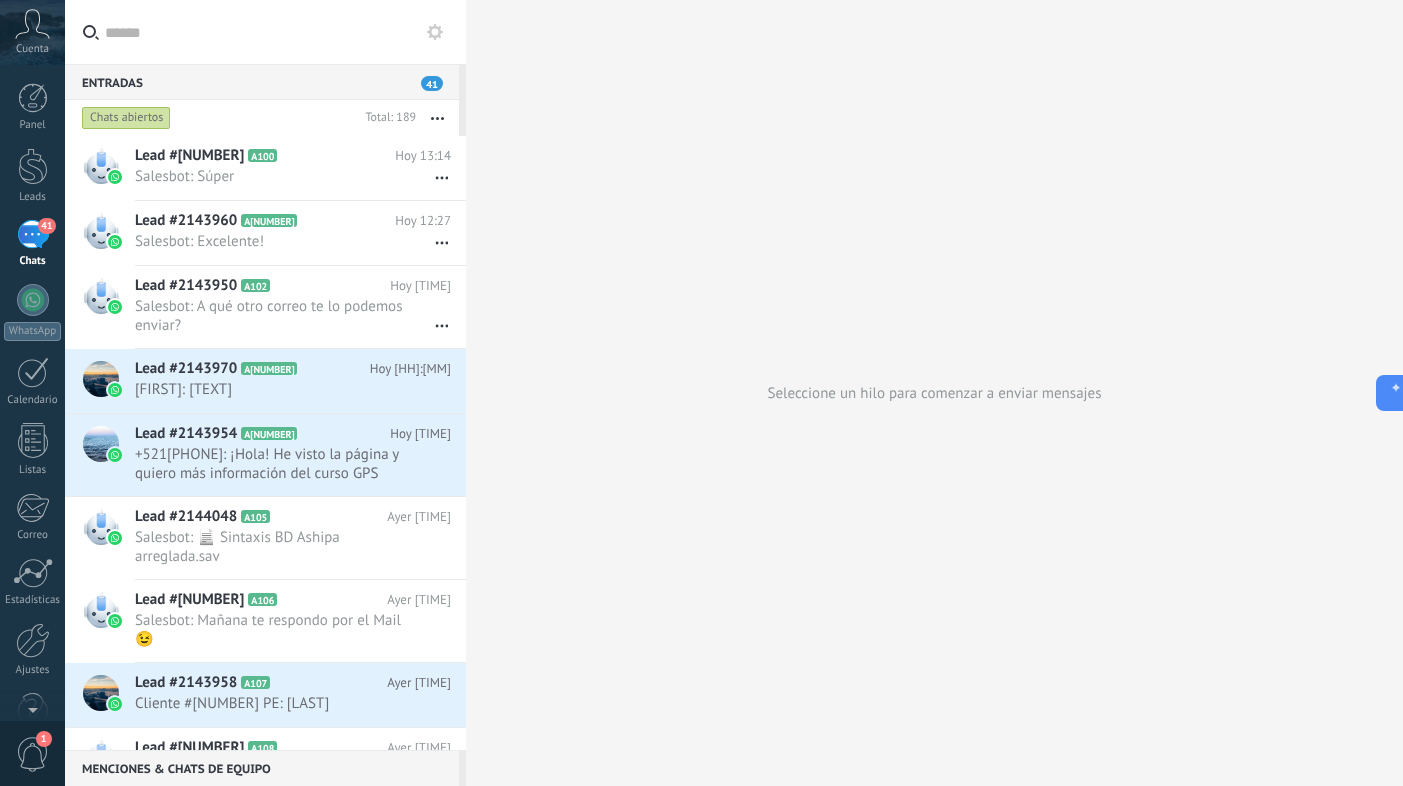click on "Seleccione un hilo para comenzar a enviar mensajes" at bounding box center (934, 393) 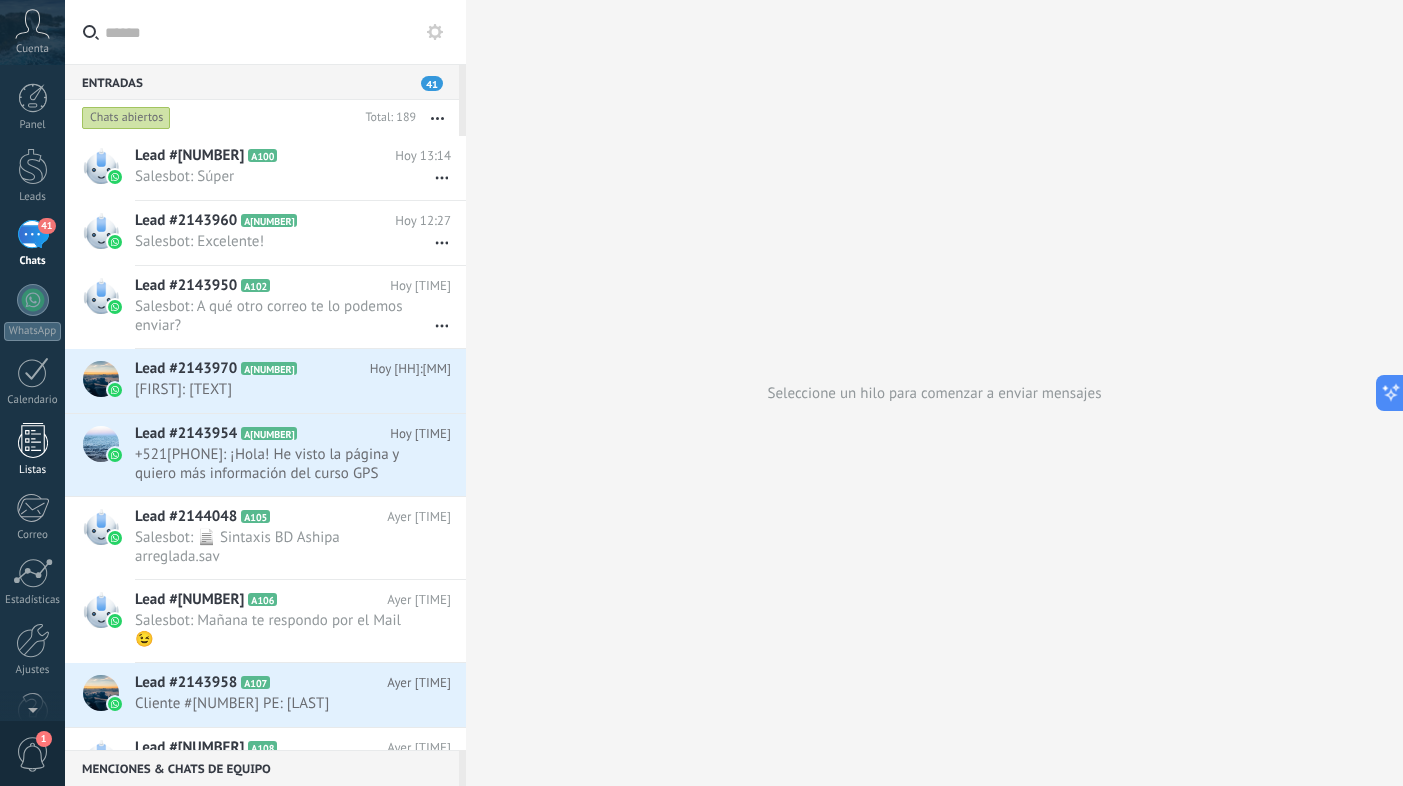 click at bounding box center [33, 440] 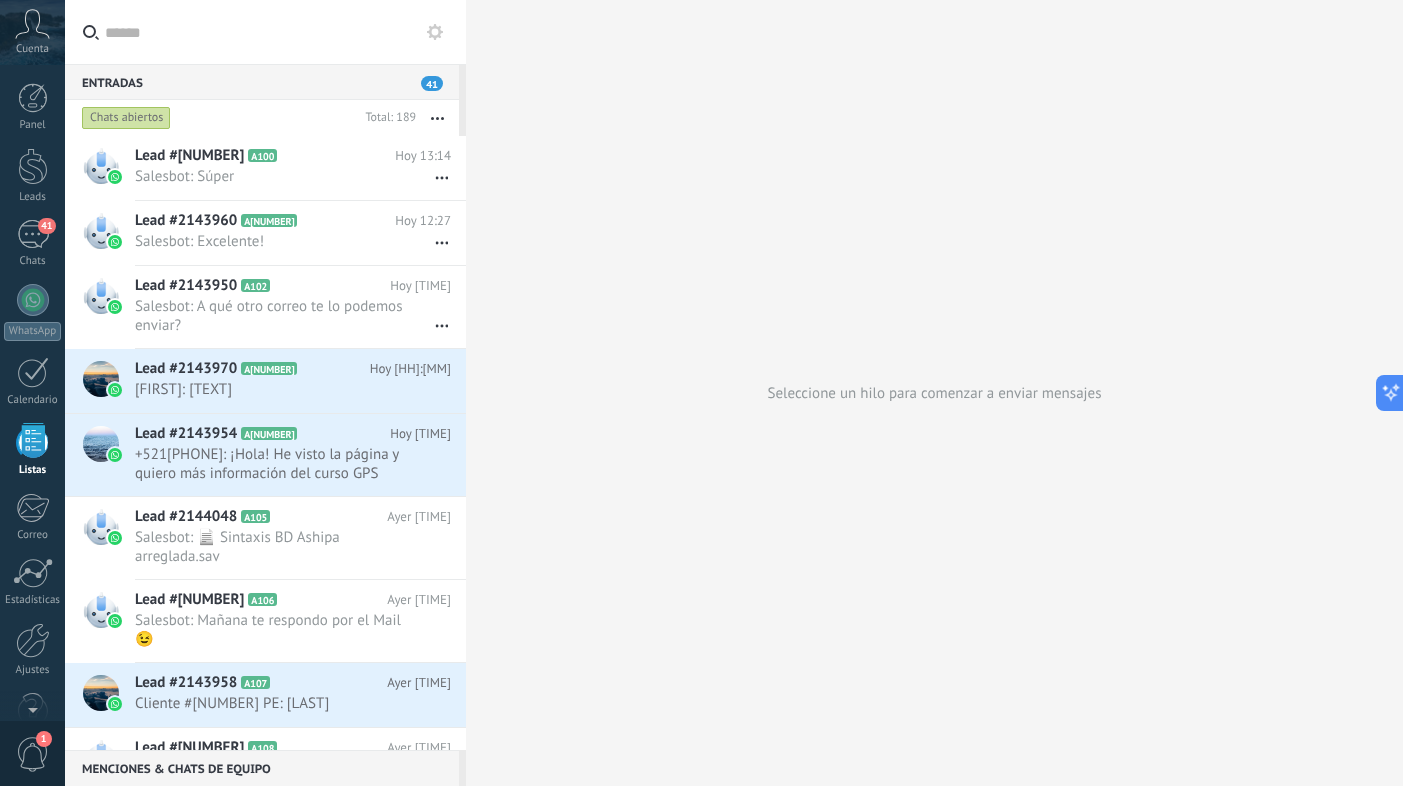 scroll, scrollTop: 46, scrollLeft: 0, axis: vertical 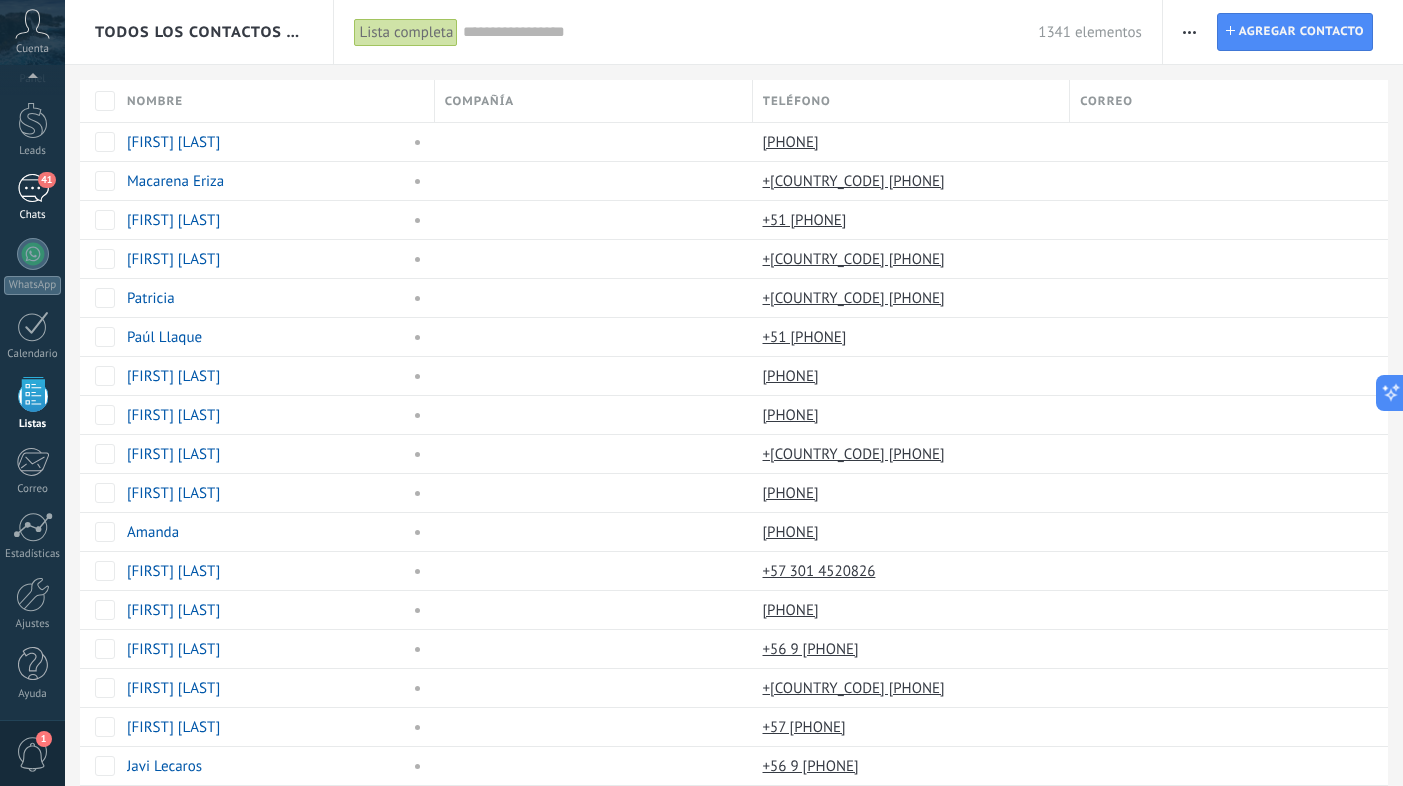 click on "41" at bounding box center [33, 188] 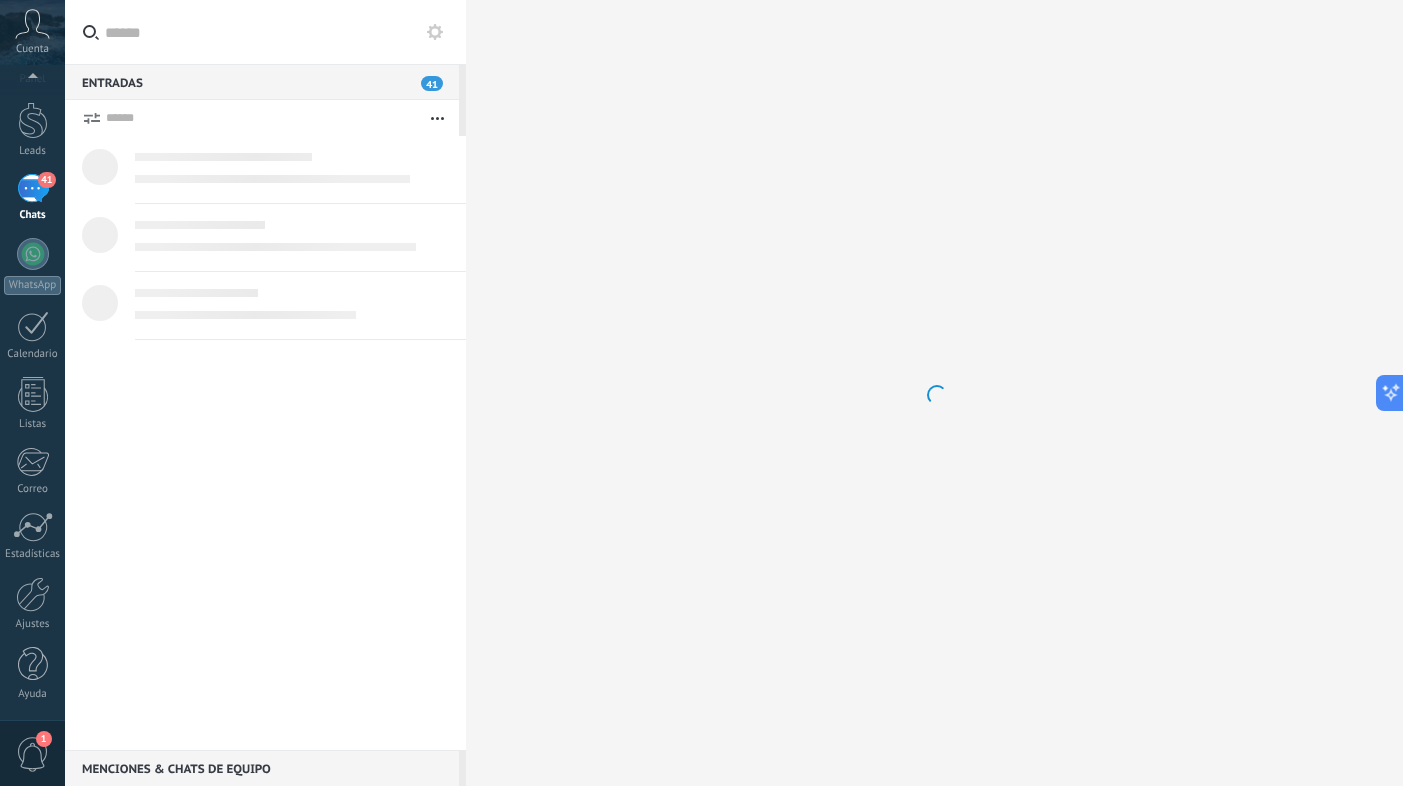 scroll, scrollTop: 0, scrollLeft: 0, axis: both 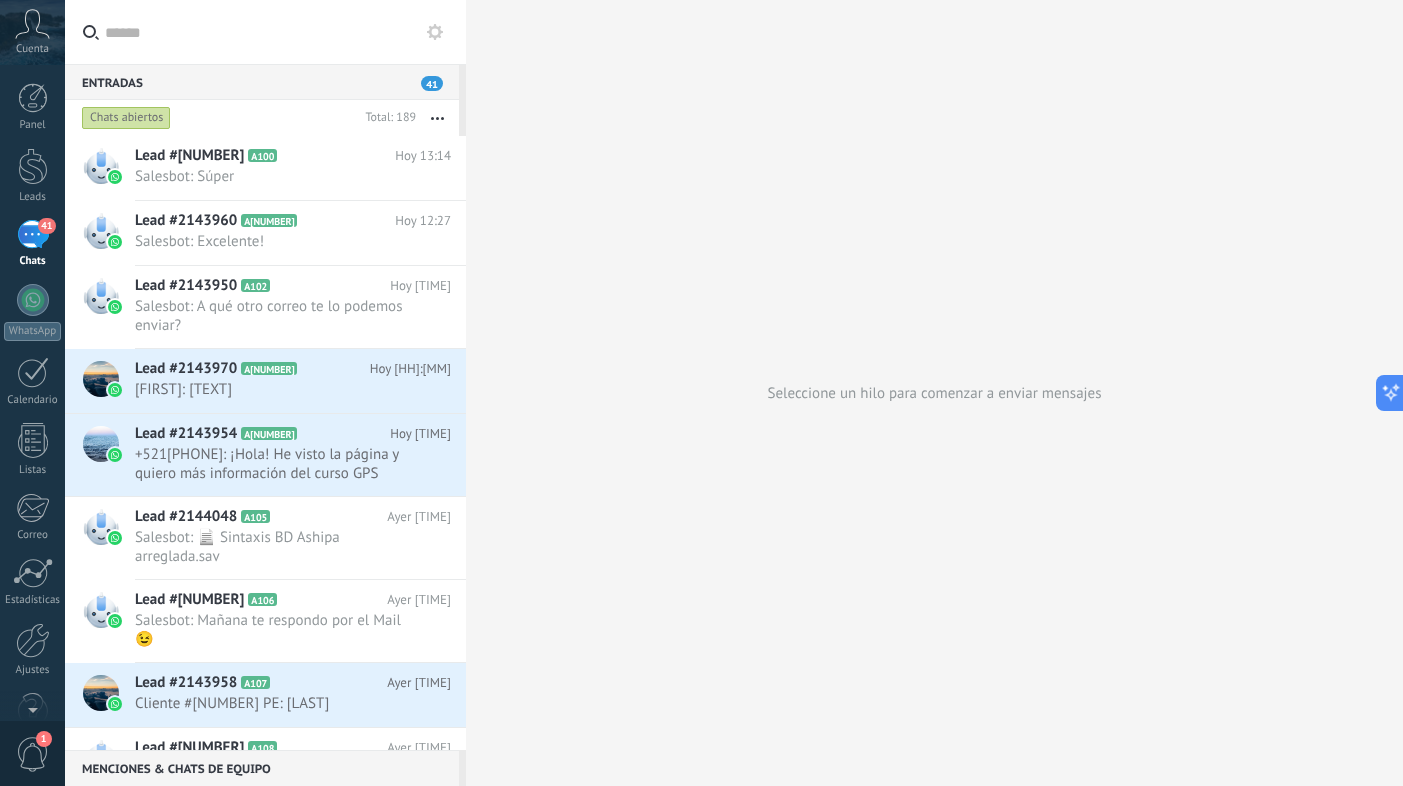 click at bounding box center [435, 32] 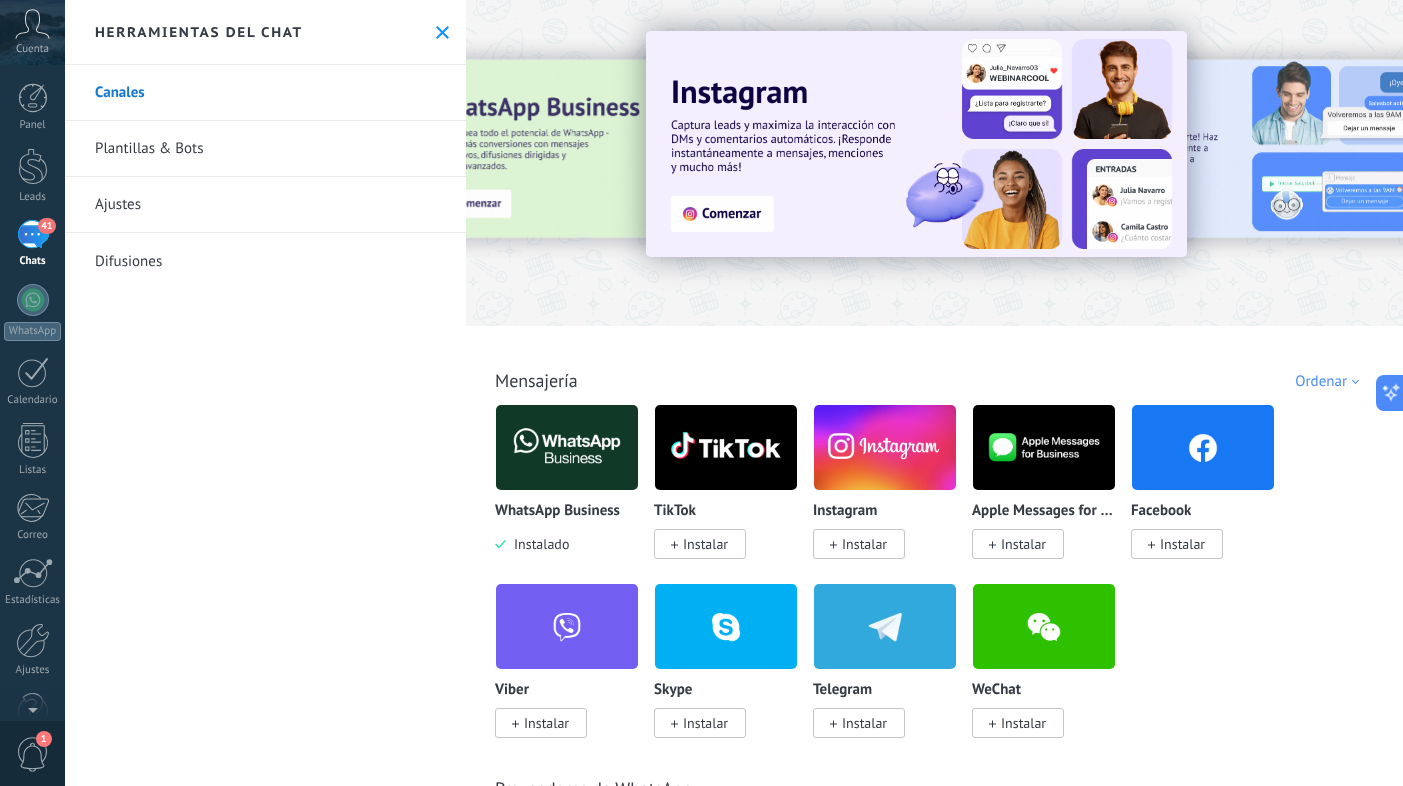 click at bounding box center (442, 32) 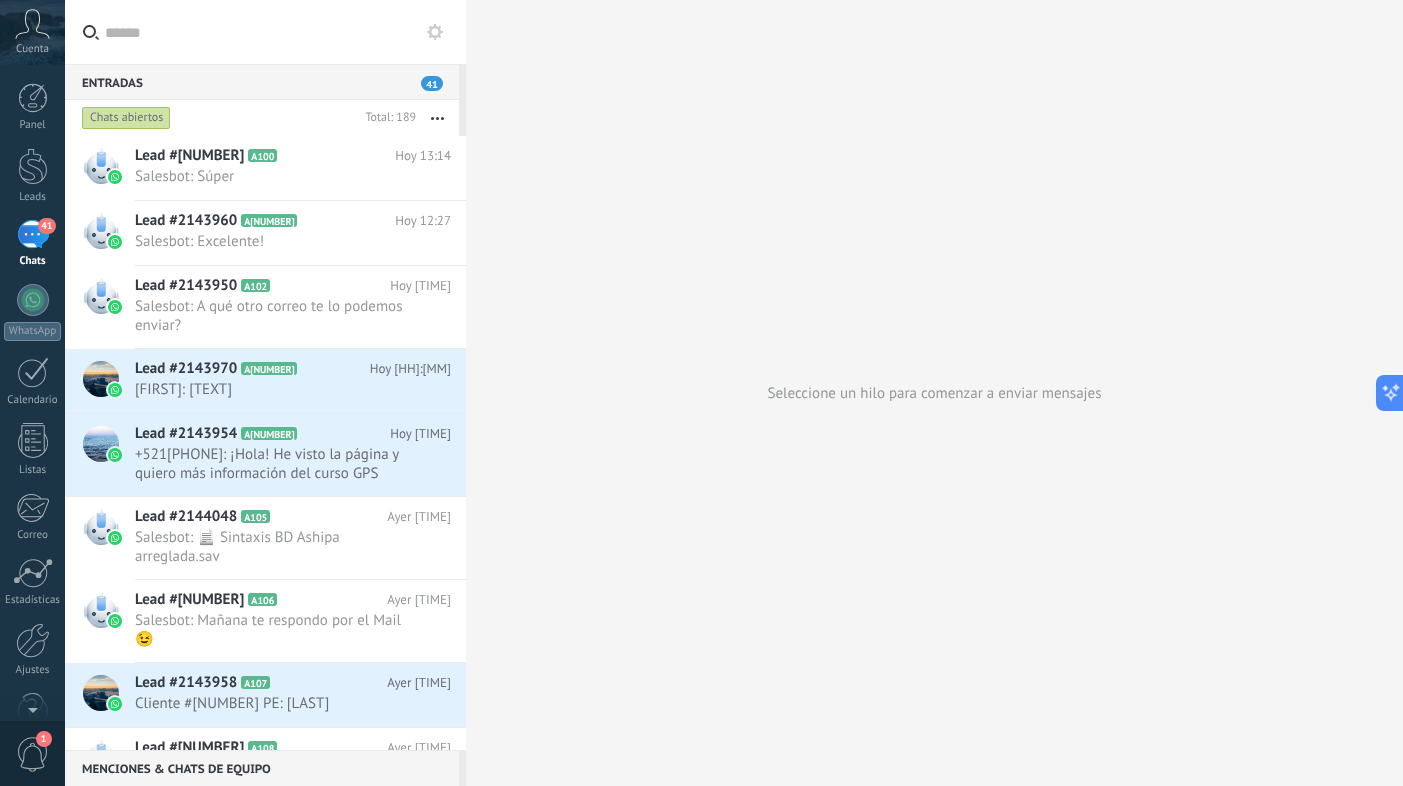 click at bounding box center (437, 118) 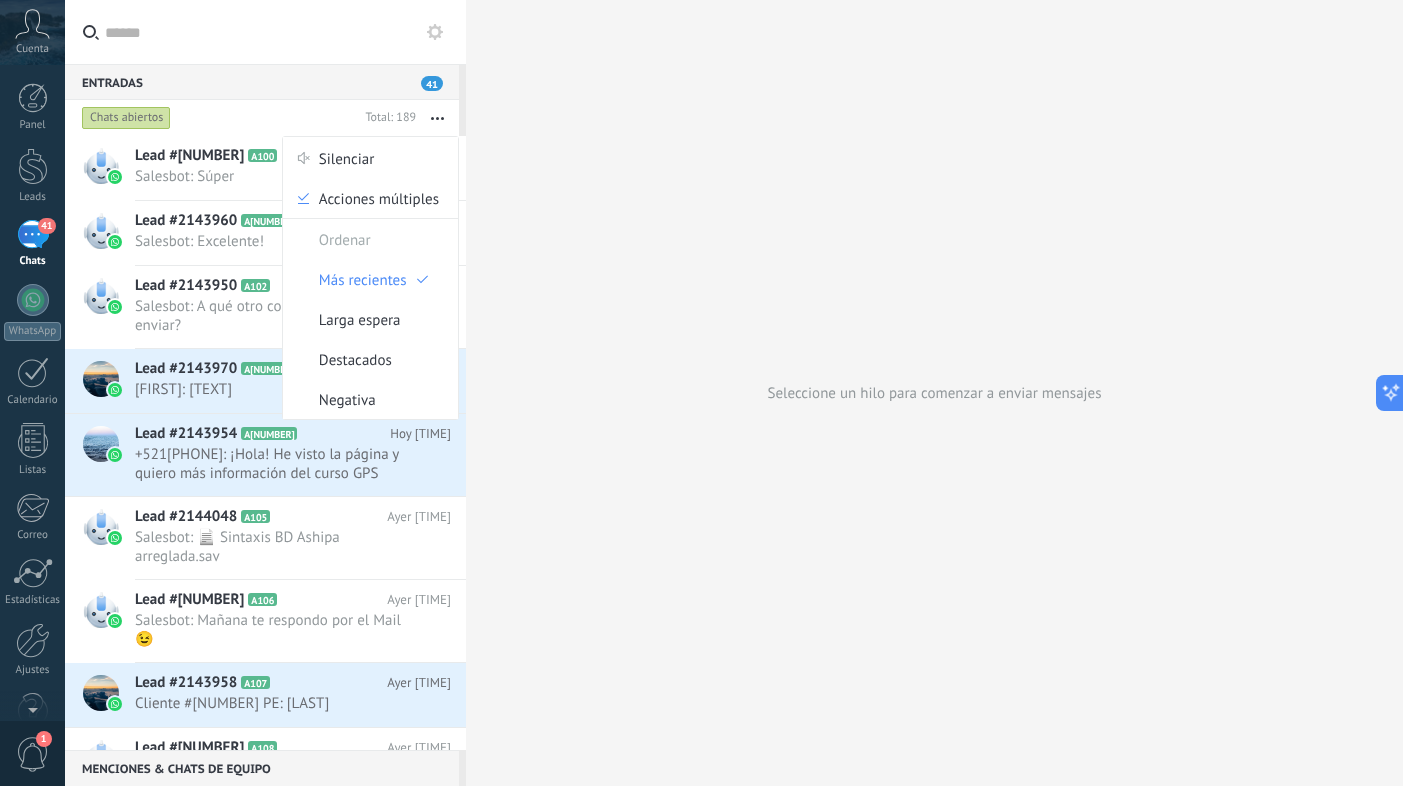 click at bounding box center [437, 118] 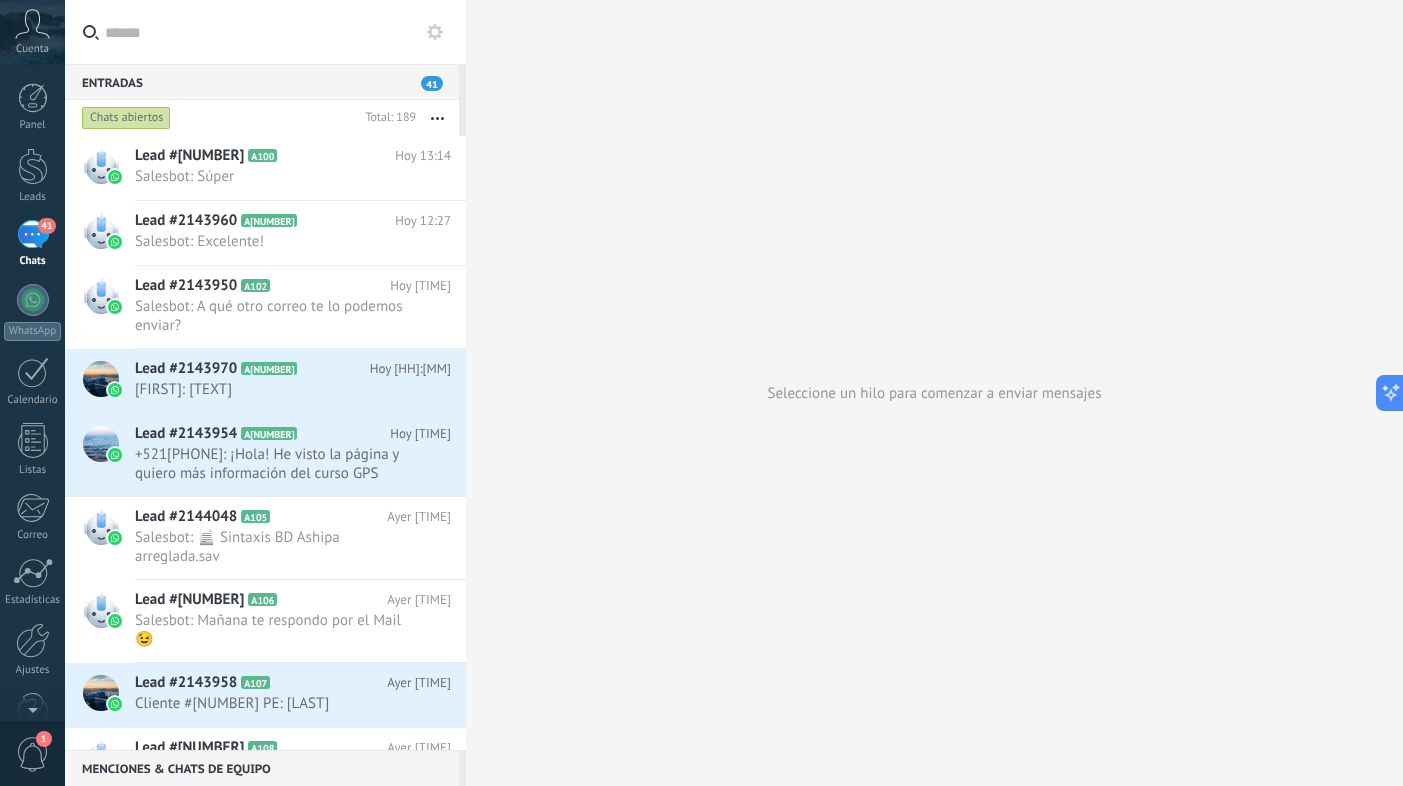 click on "Chats abiertos" at bounding box center (126, 118) 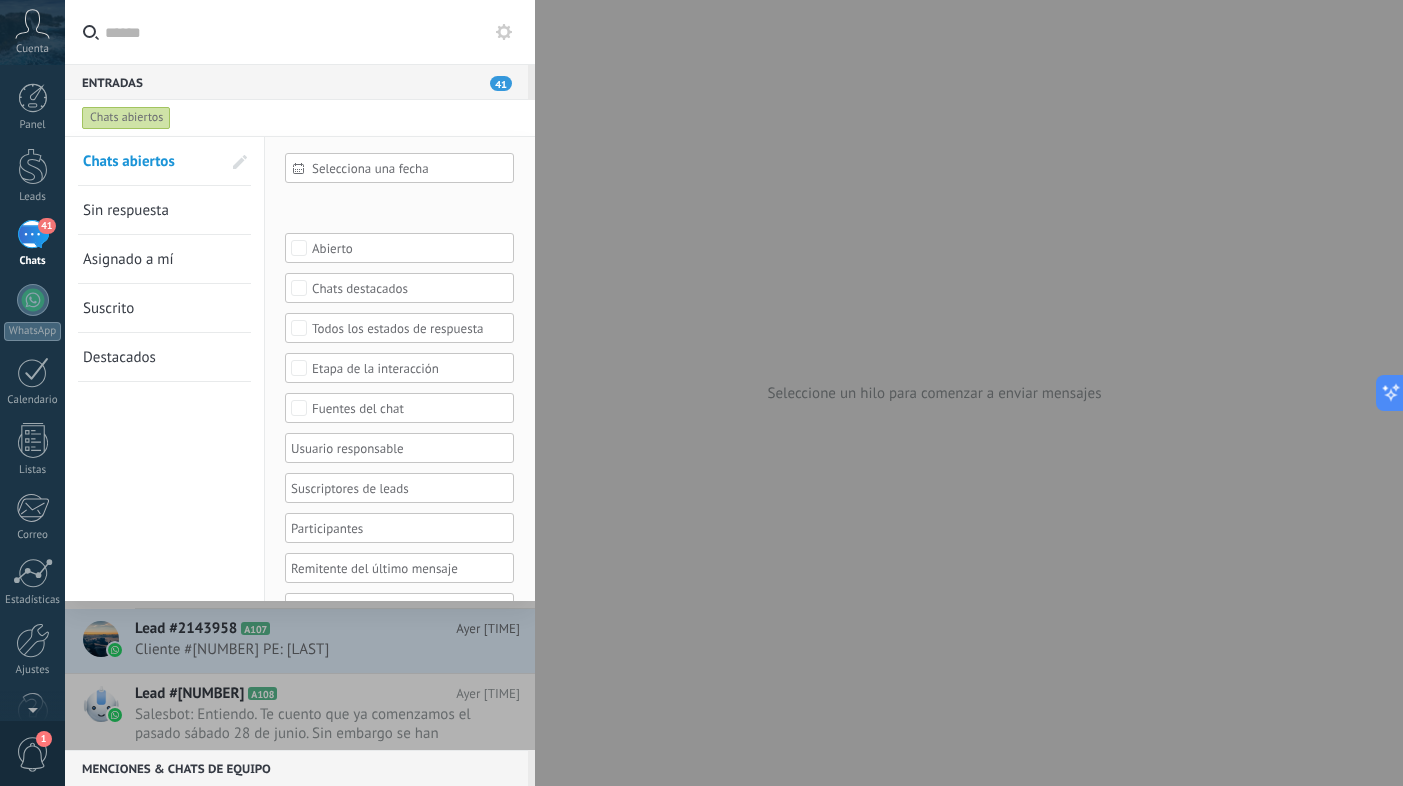 click on "Chats abiertos" at bounding box center (126, 118) 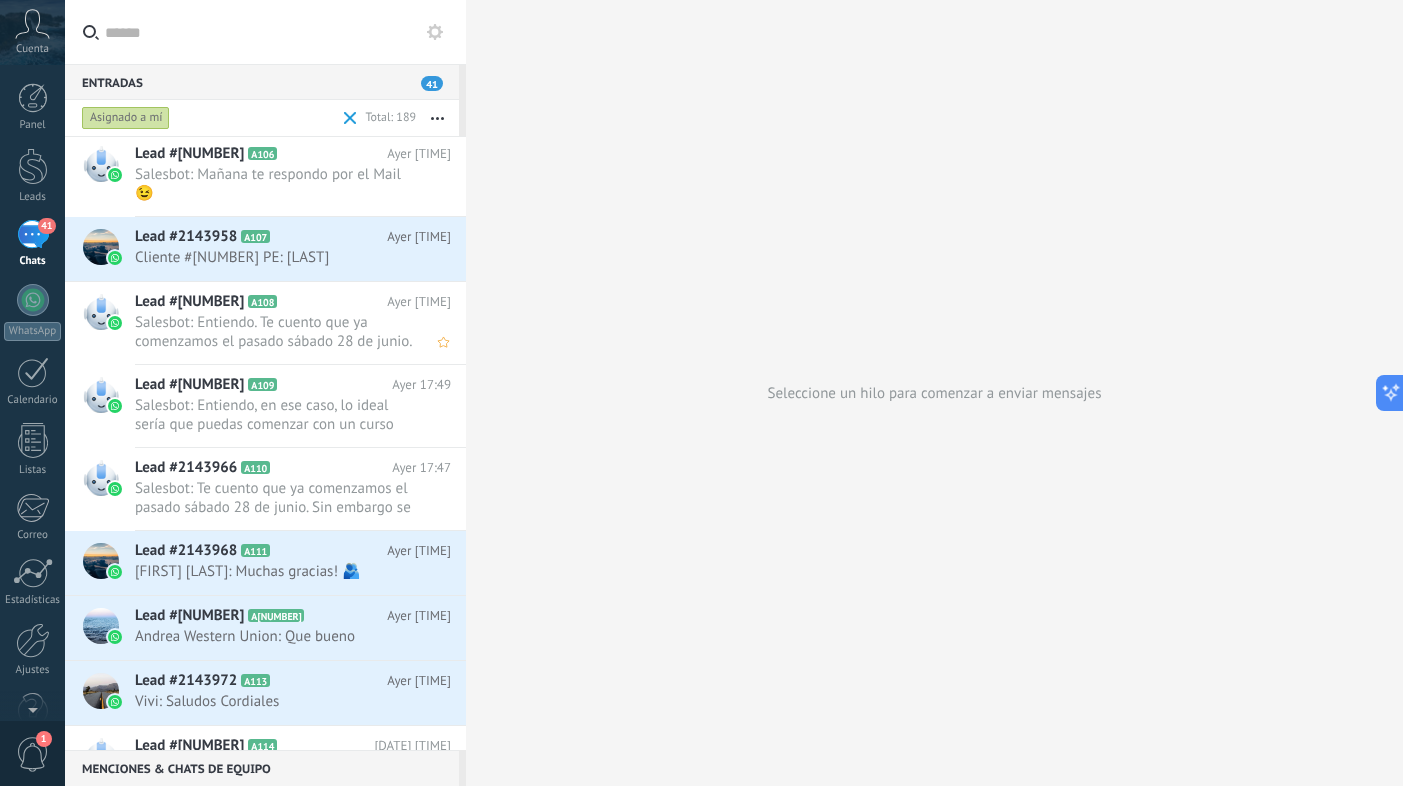 scroll, scrollTop: 437, scrollLeft: 0, axis: vertical 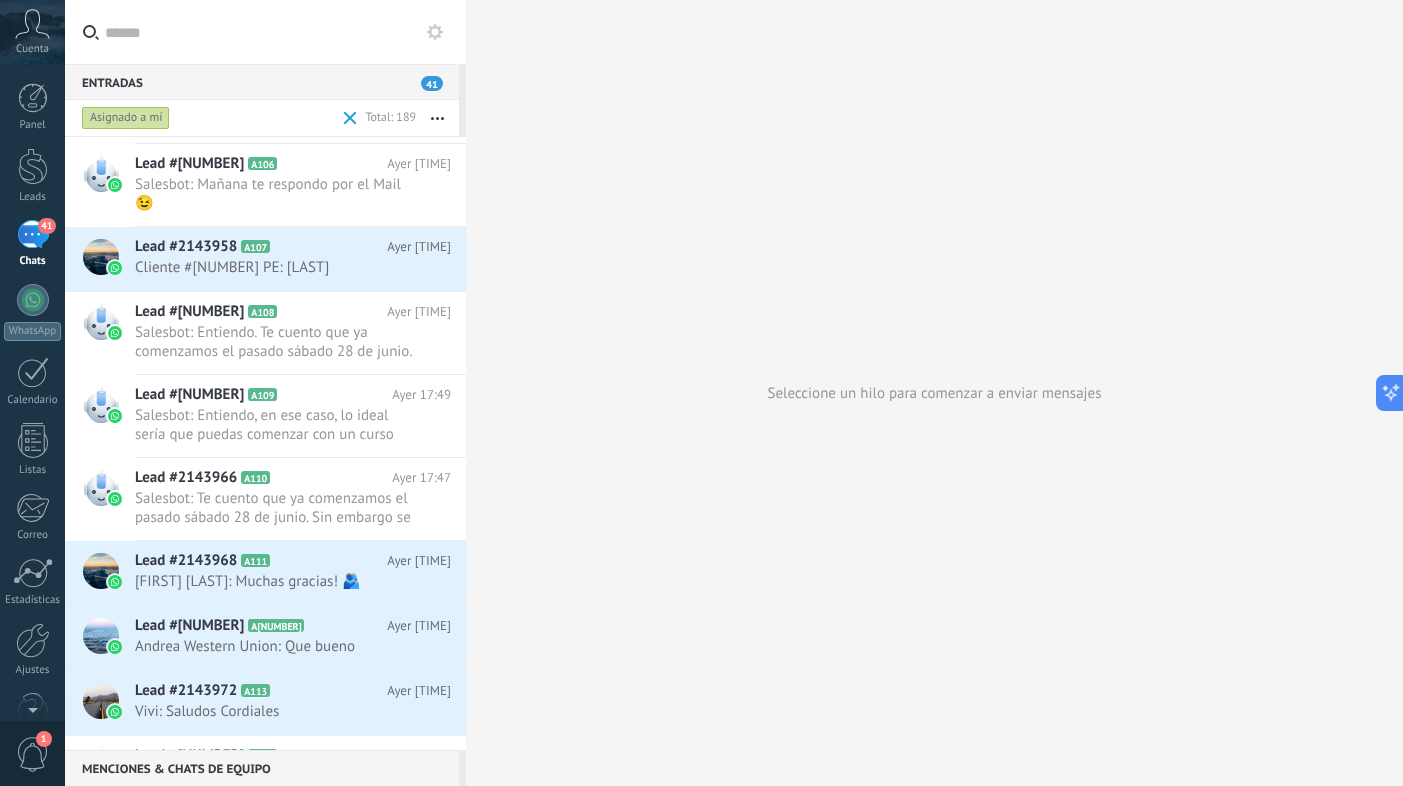 click on "1" at bounding box center (33, 754) 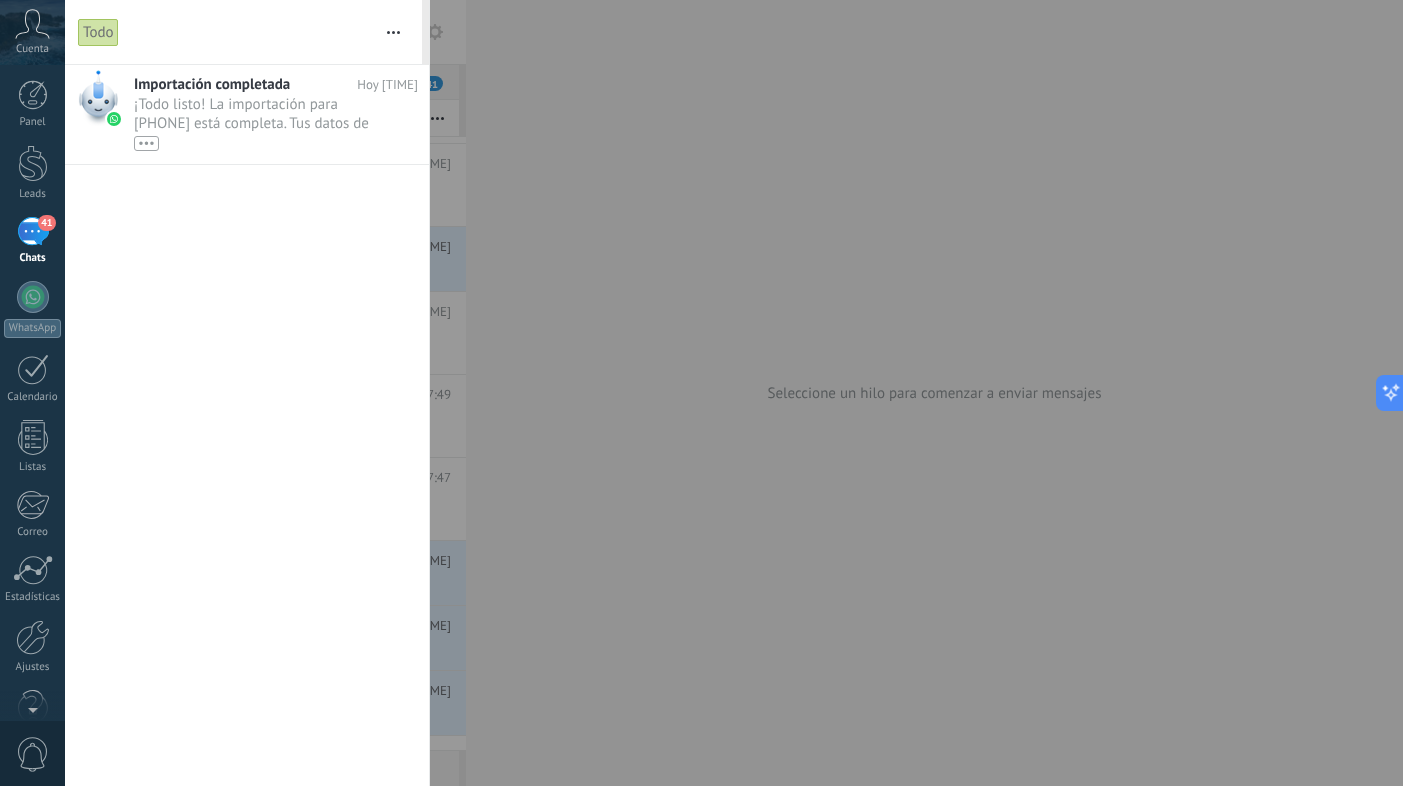 scroll, scrollTop: 0, scrollLeft: 0, axis: both 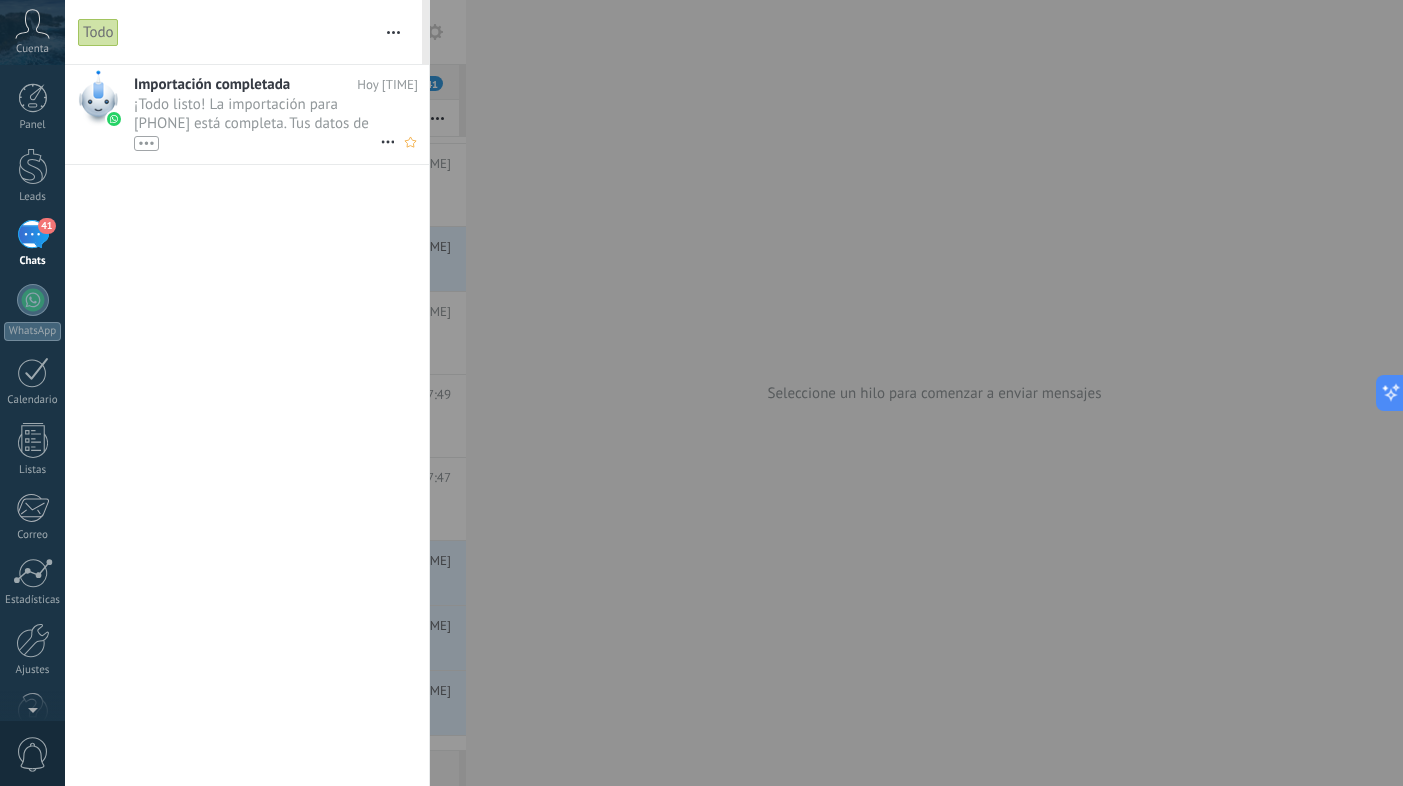 click on "¡Todo listo! La importación para +56 9 6111 3072 está completa. Tus datos de WhatsApp están listos en Kommo.
•••" at bounding box center [257, 123] 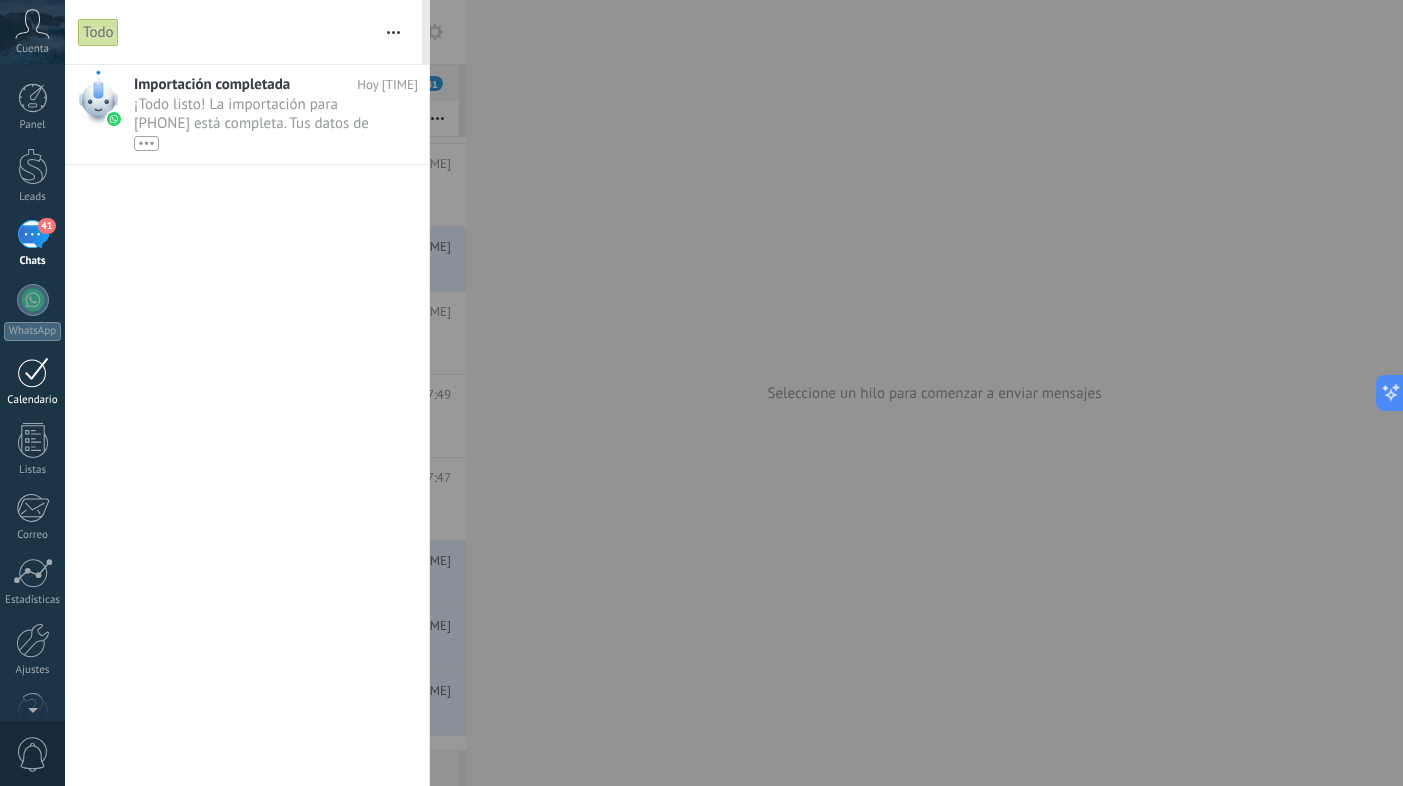 click at bounding box center (33, 372) 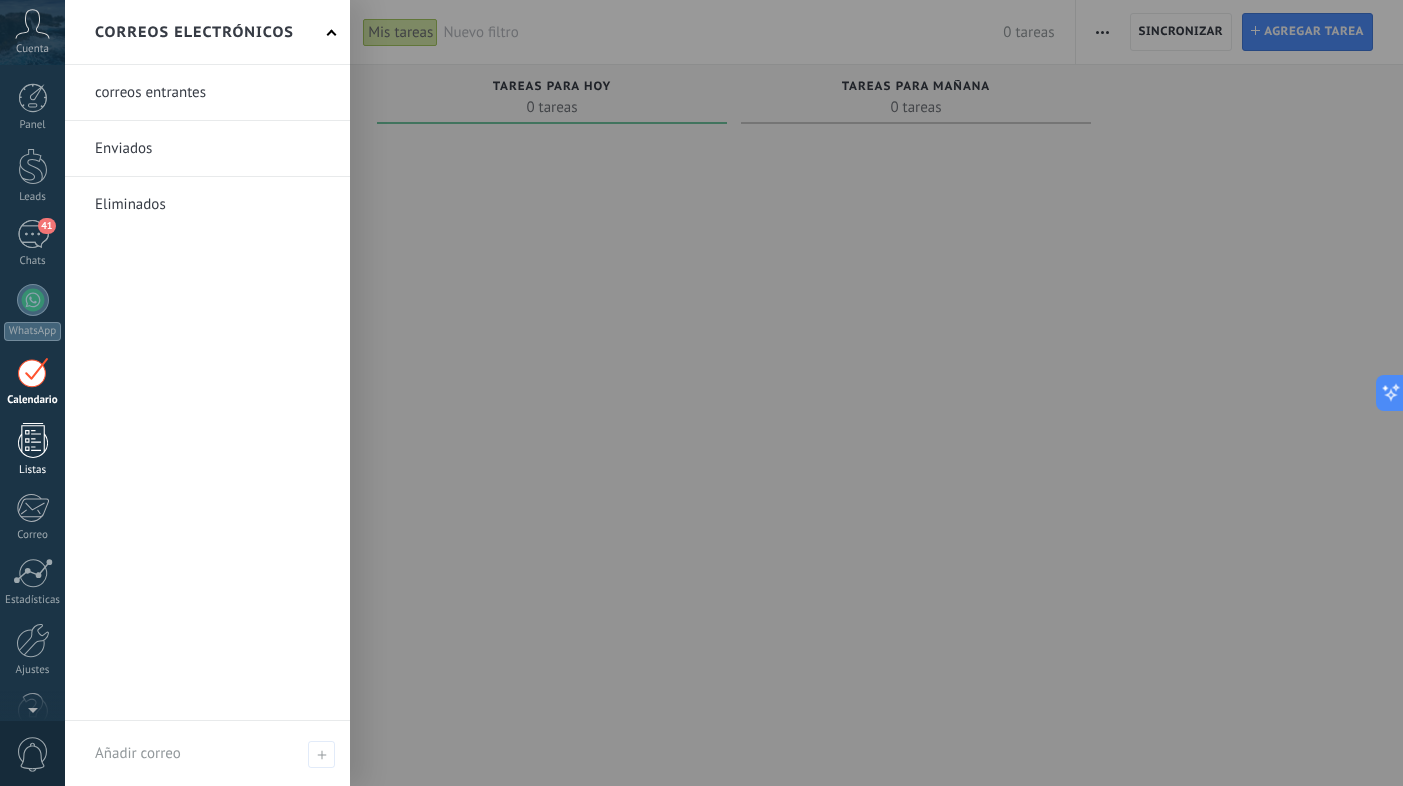 click at bounding box center (33, 440) 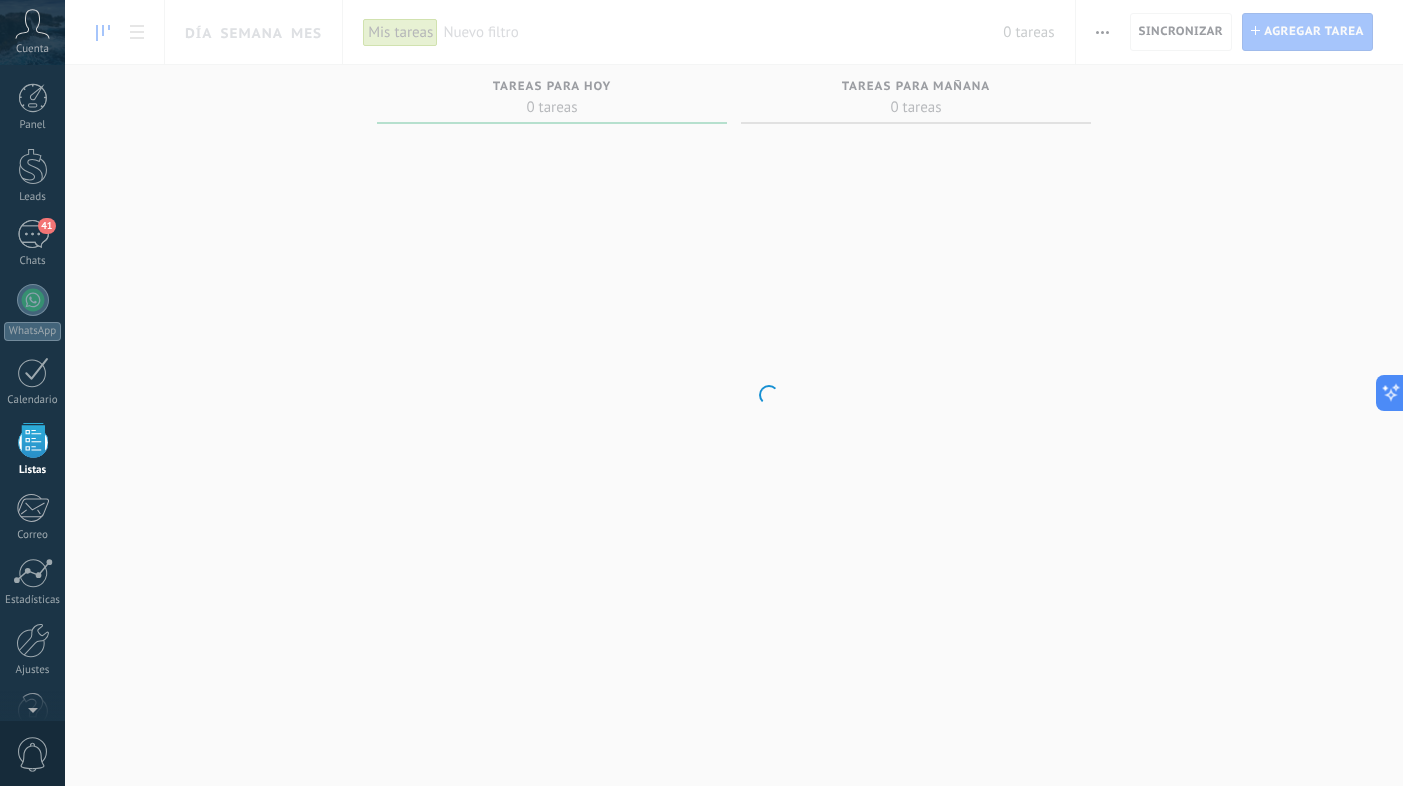 scroll, scrollTop: 46, scrollLeft: 0, axis: vertical 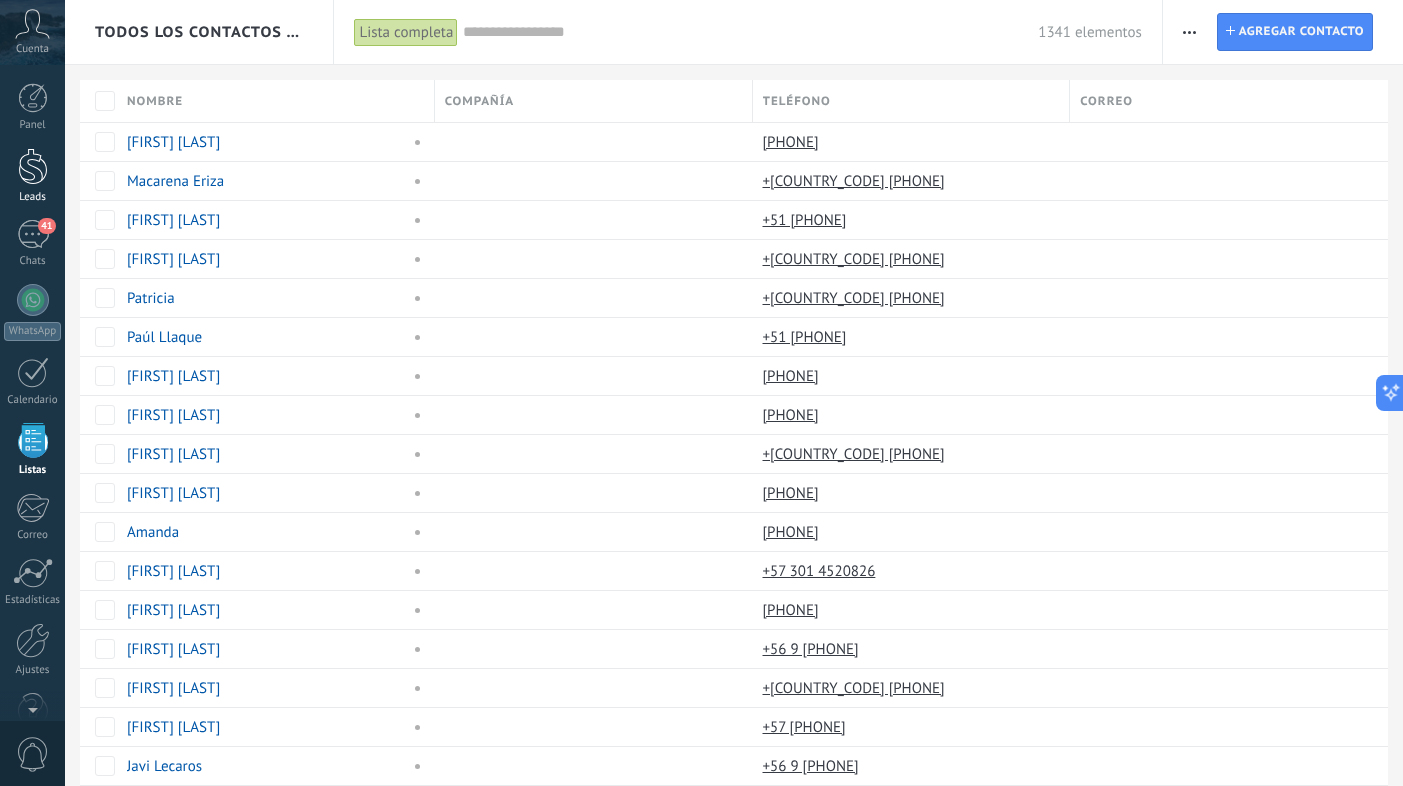 click at bounding box center [33, 166] 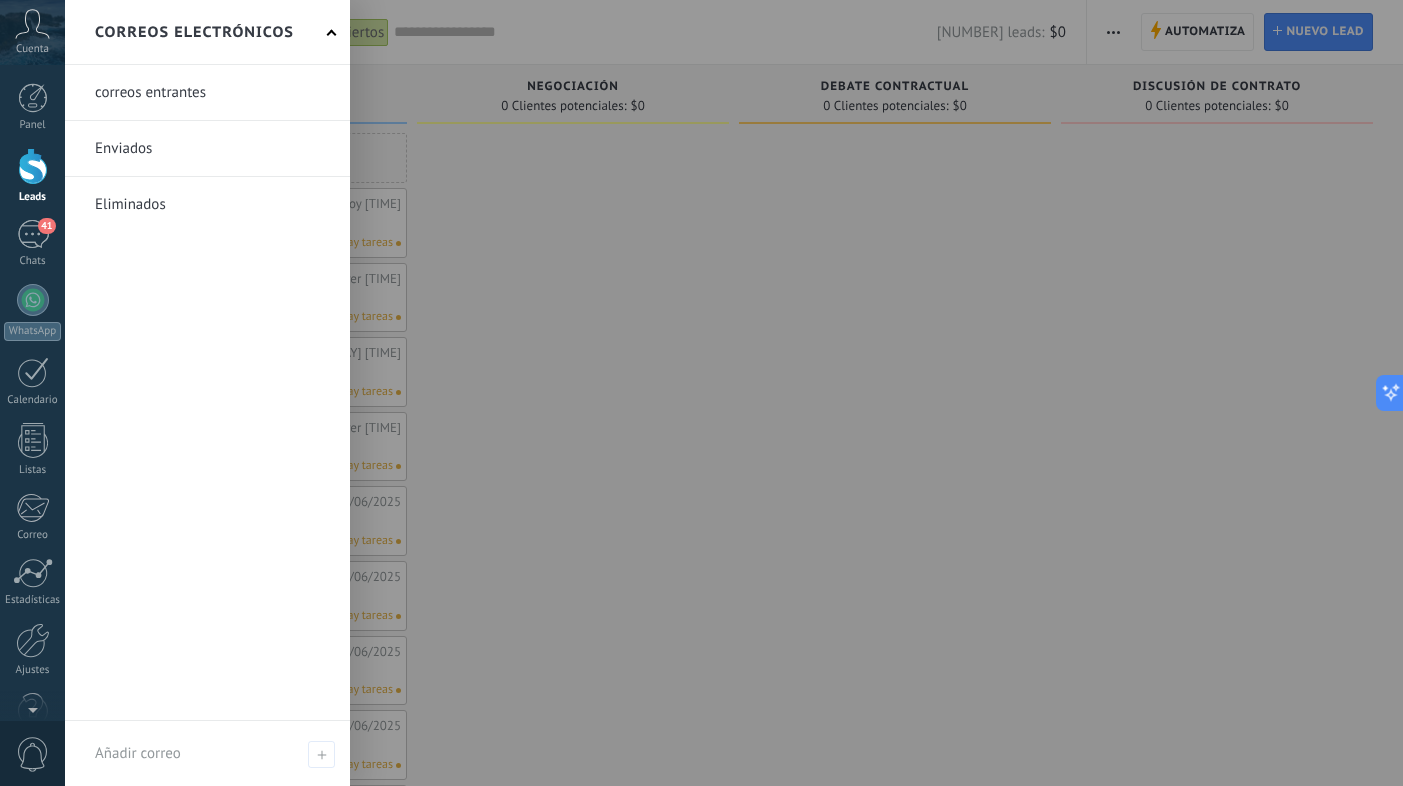 click on "Correos electrónicos" at bounding box center (207, 32) 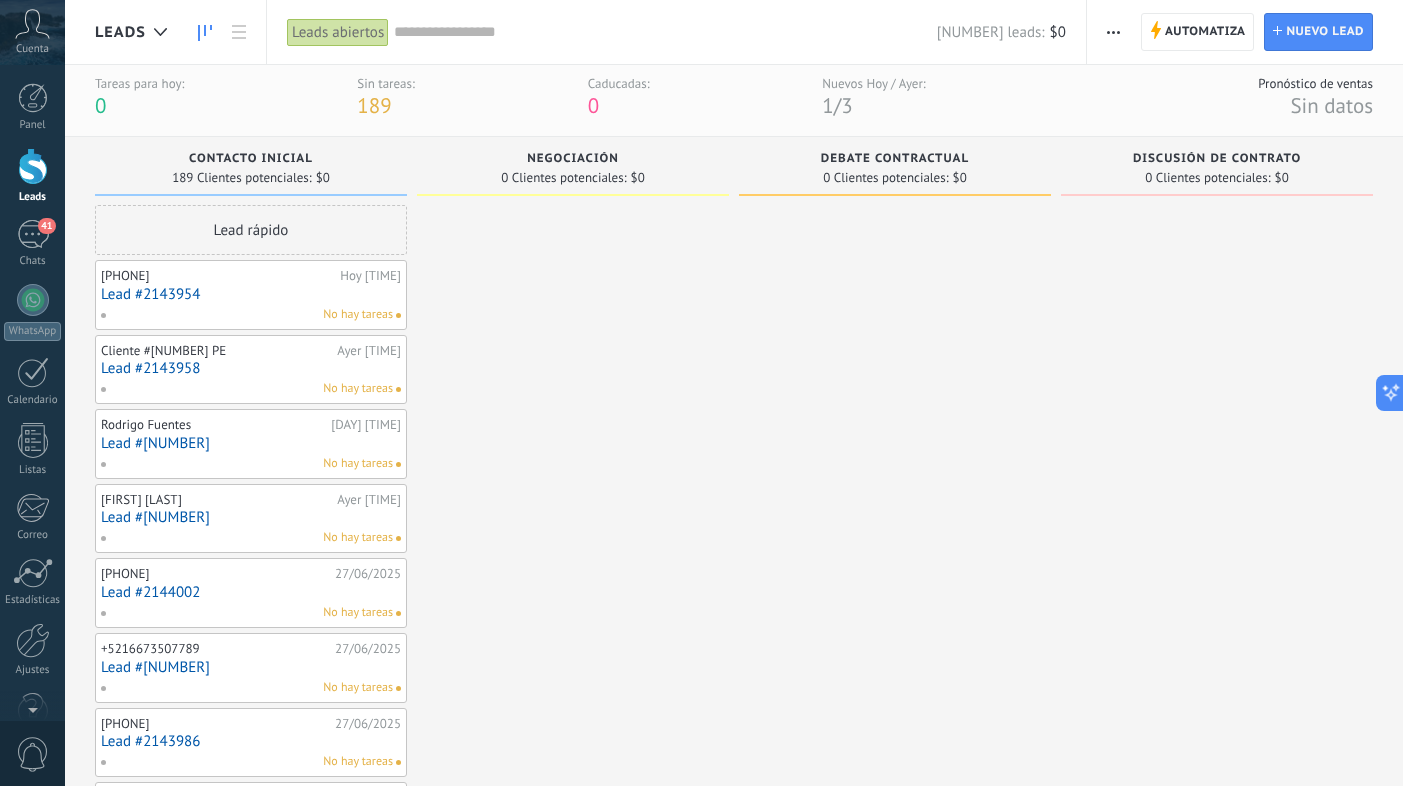 scroll, scrollTop: 0, scrollLeft: 0, axis: both 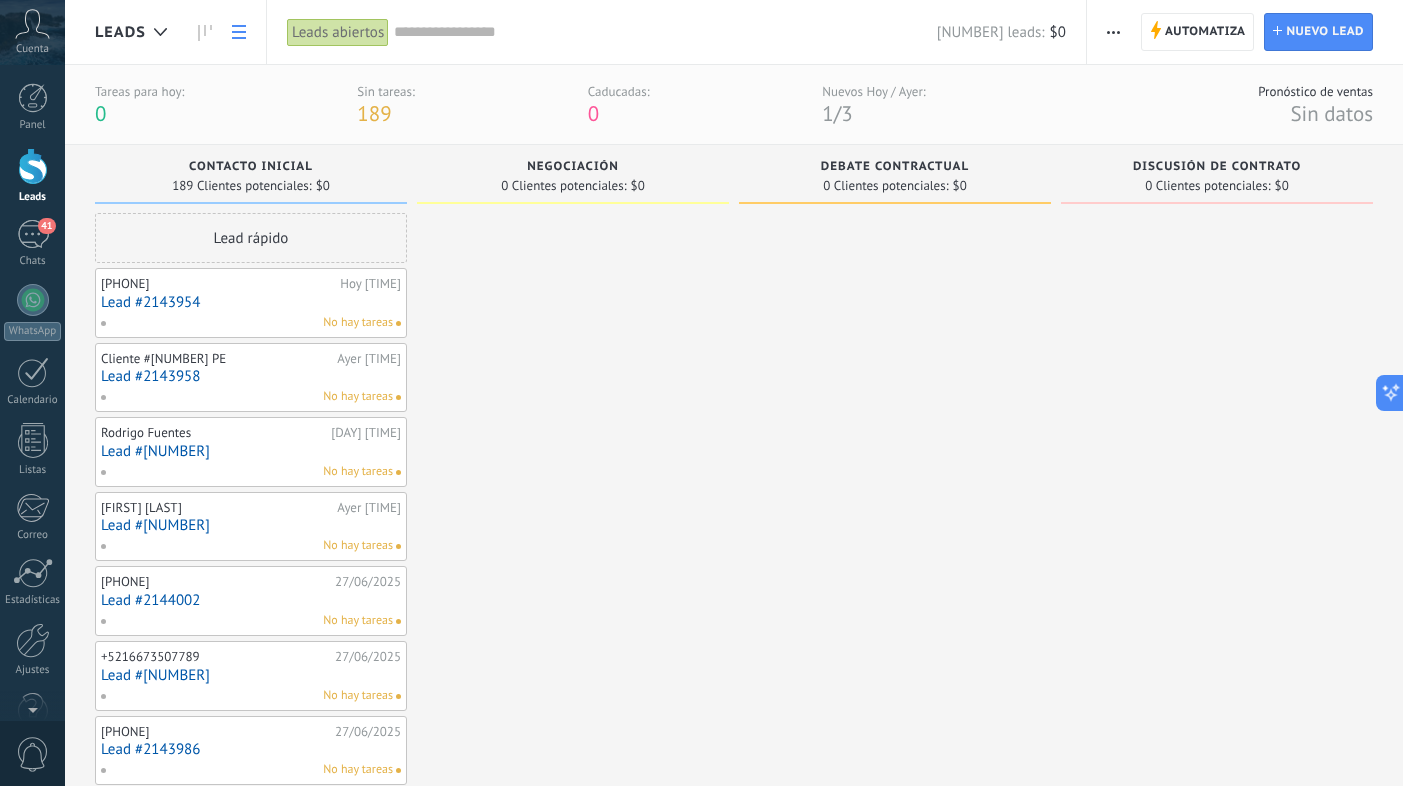 click at bounding box center [239, 32] 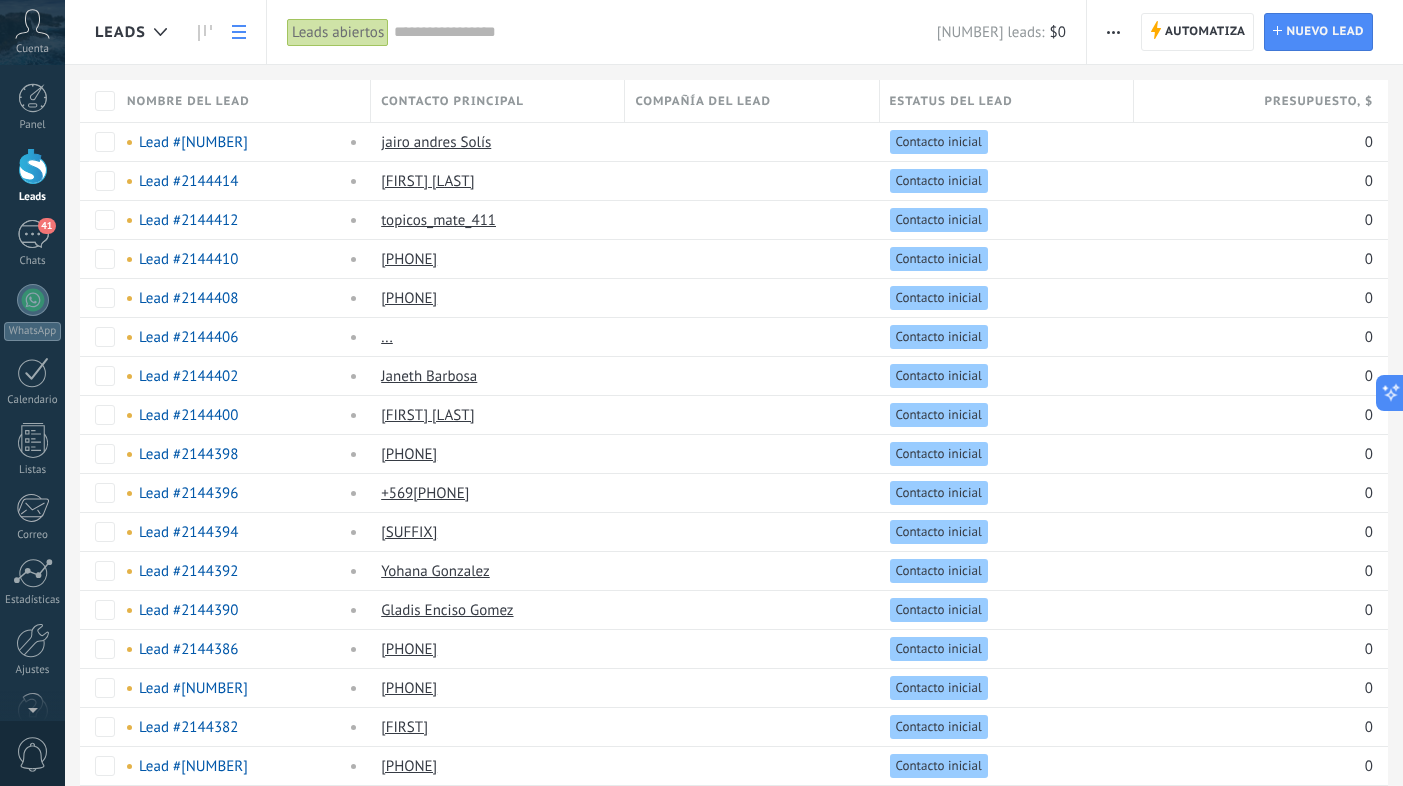 click at bounding box center (239, 32) 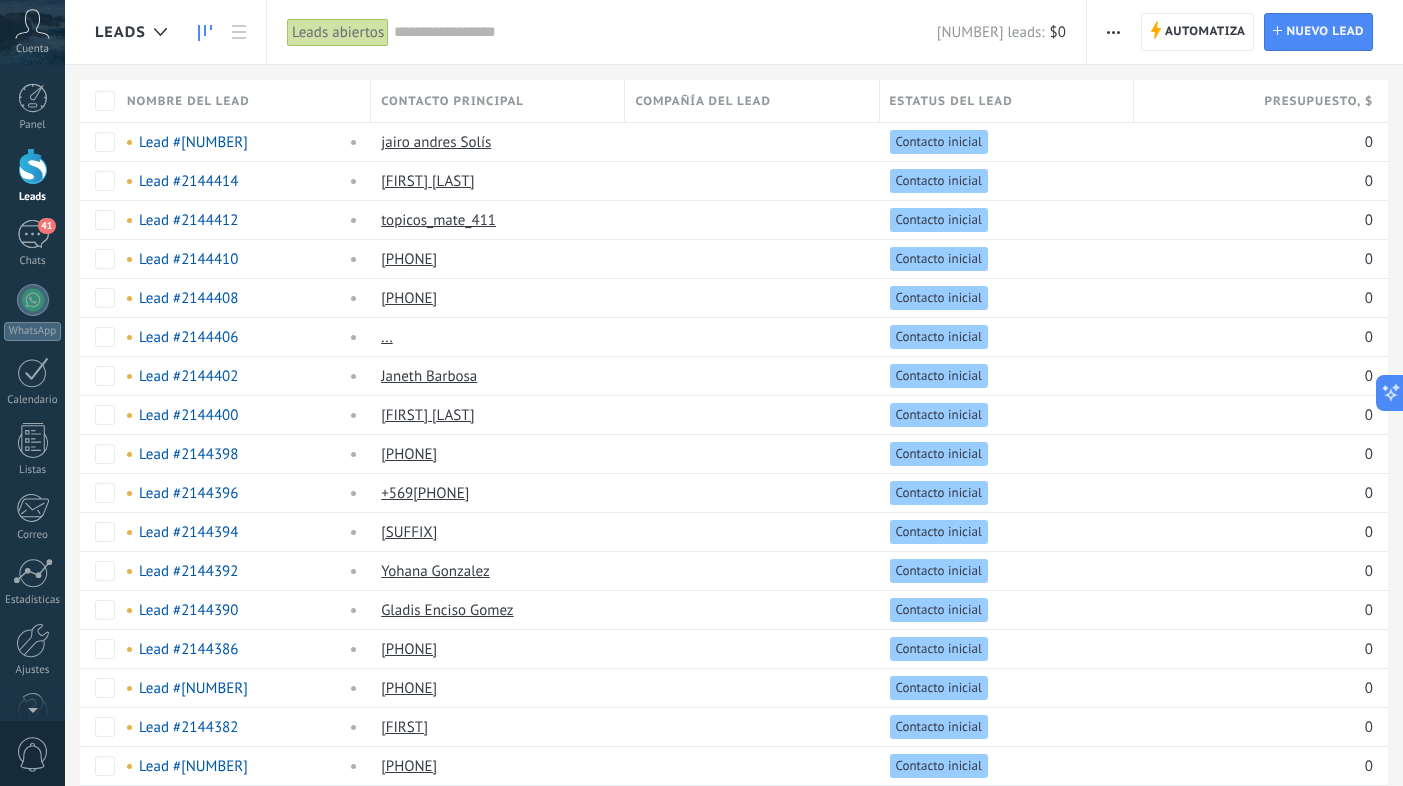 click at bounding box center (205, 33) 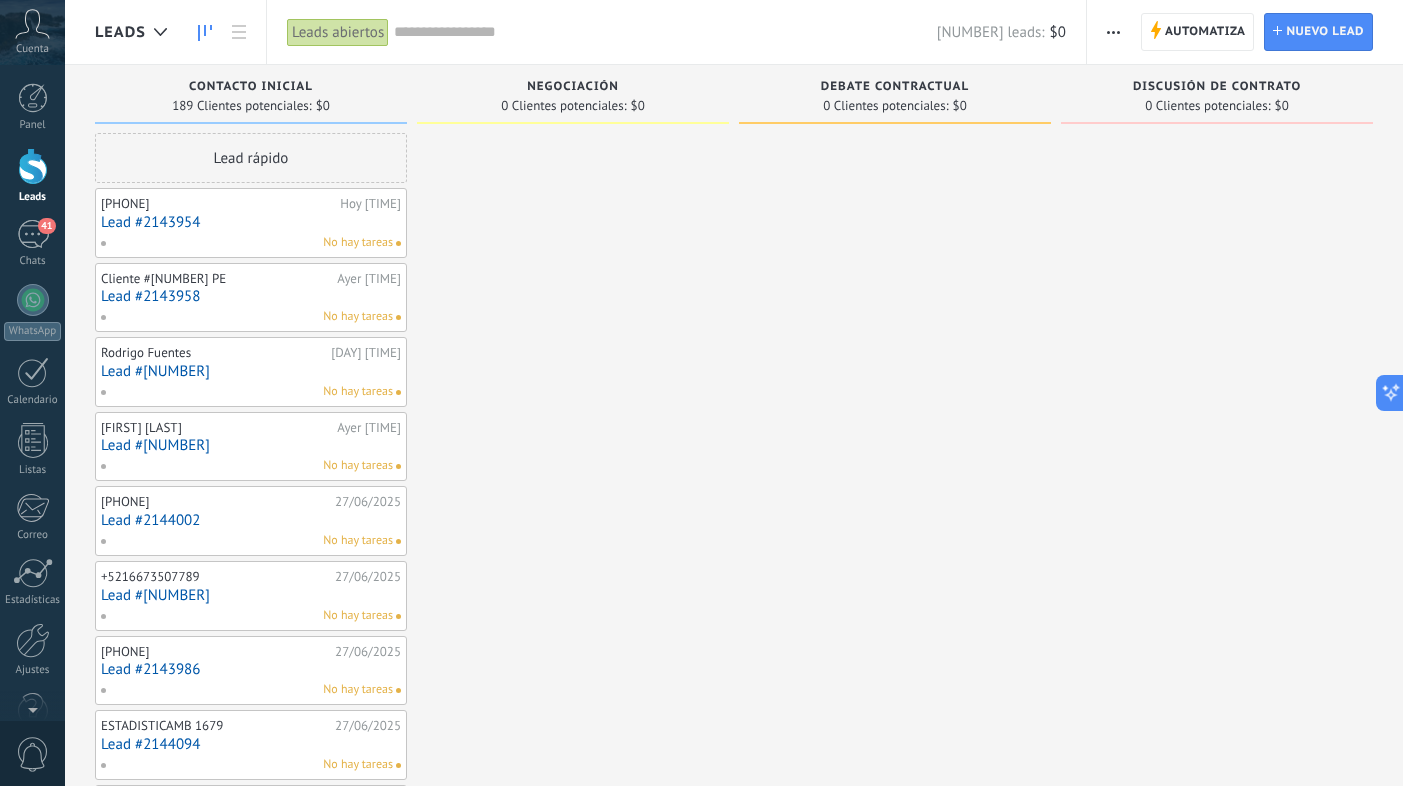 click on "Negociación" at bounding box center (573, 87) 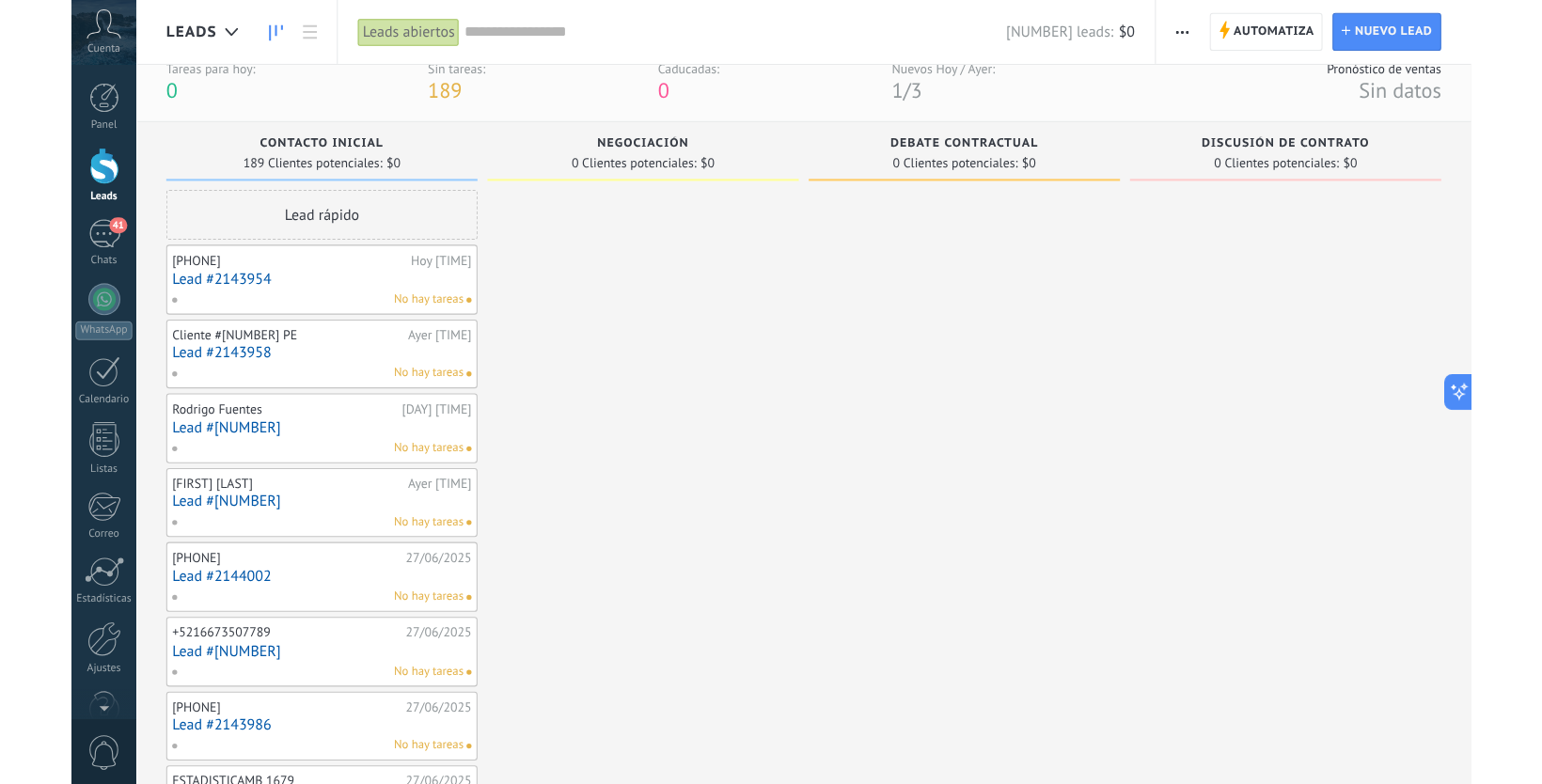 scroll, scrollTop: 27, scrollLeft: 0, axis: vertical 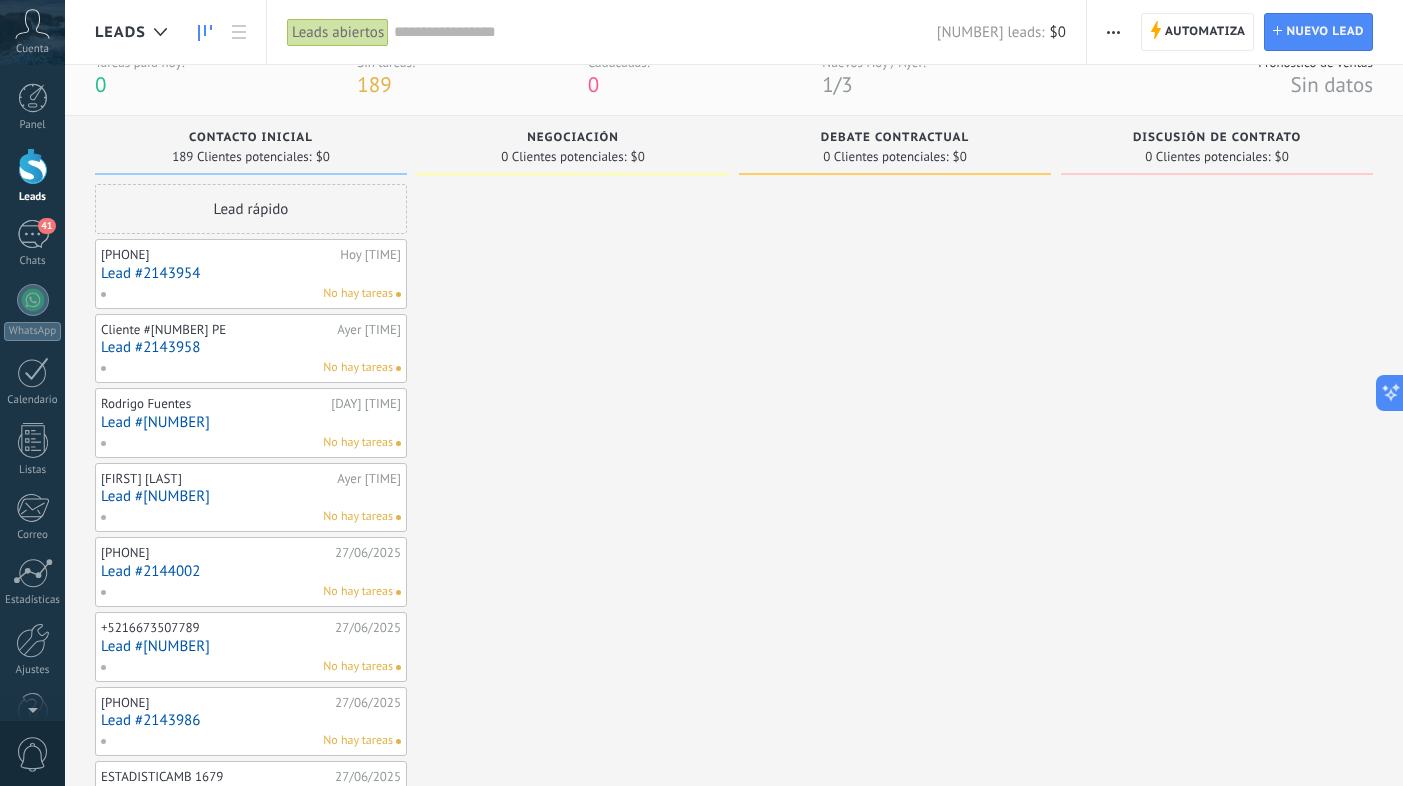 click at bounding box center [32, 24] 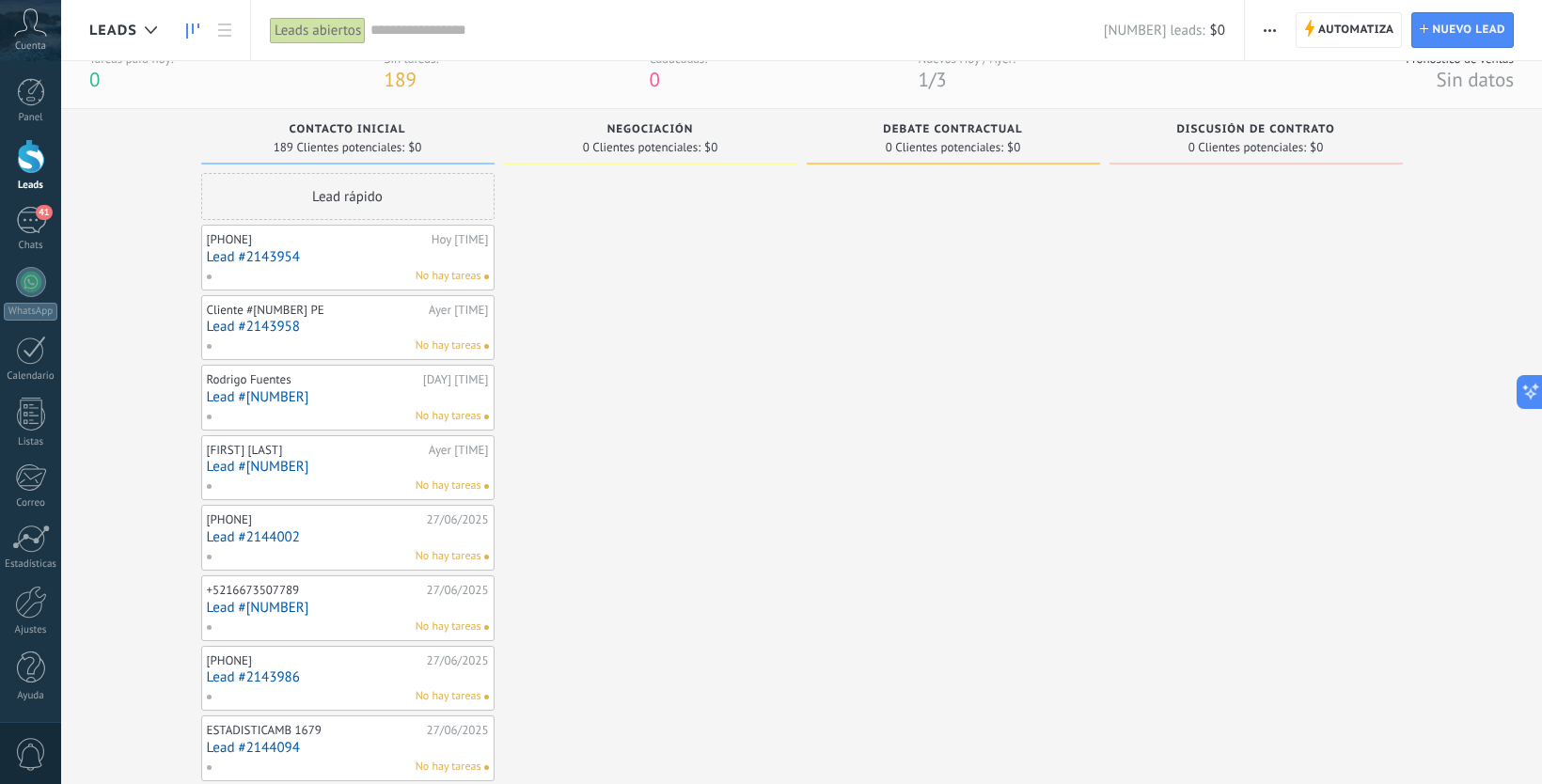scroll, scrollTop: 27, scrollLeft: 0, axis: vertical 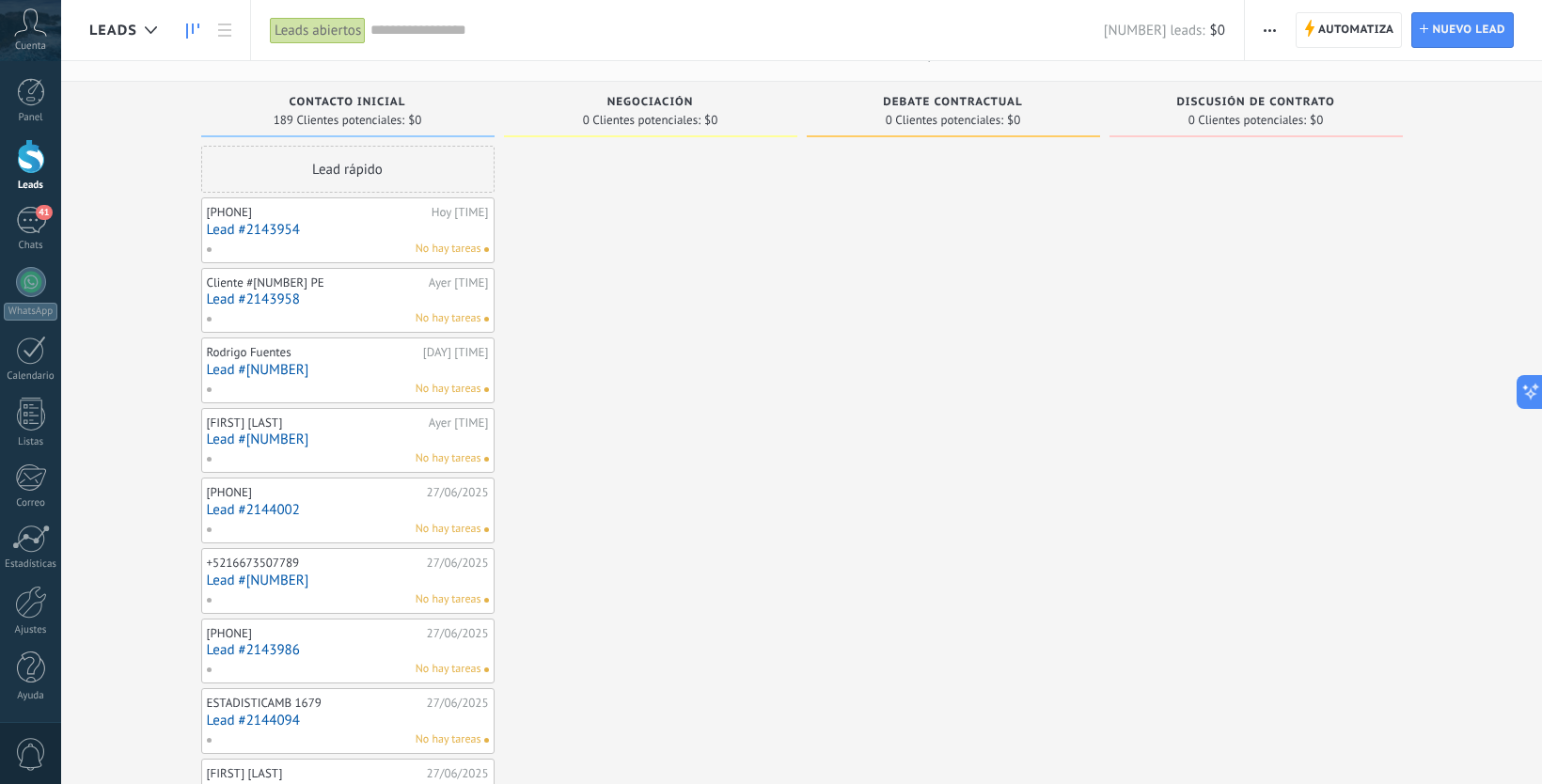 click on "Cuenta" at bounding box center [30, 46] 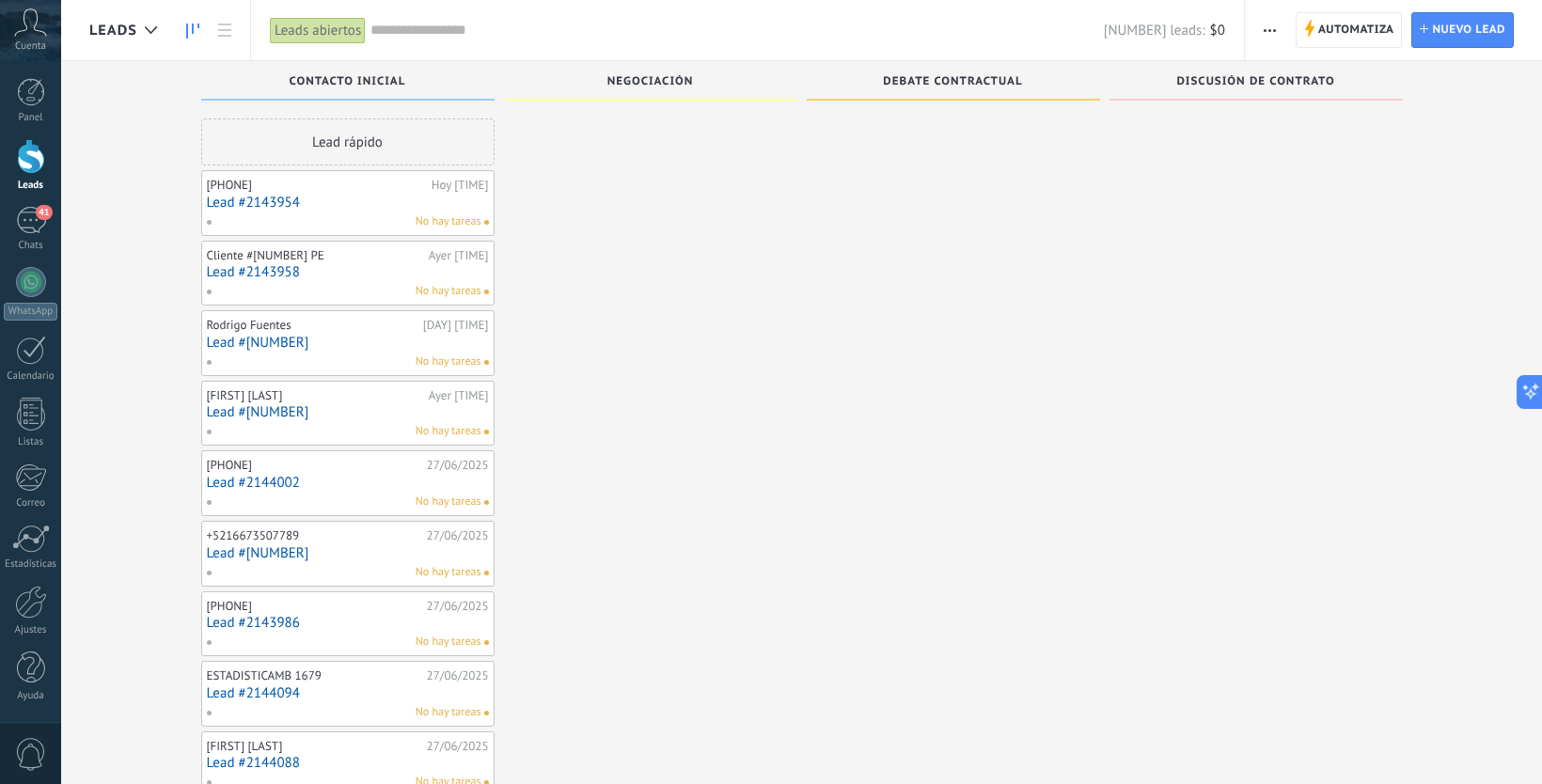 click at bounding box center (30, 23) 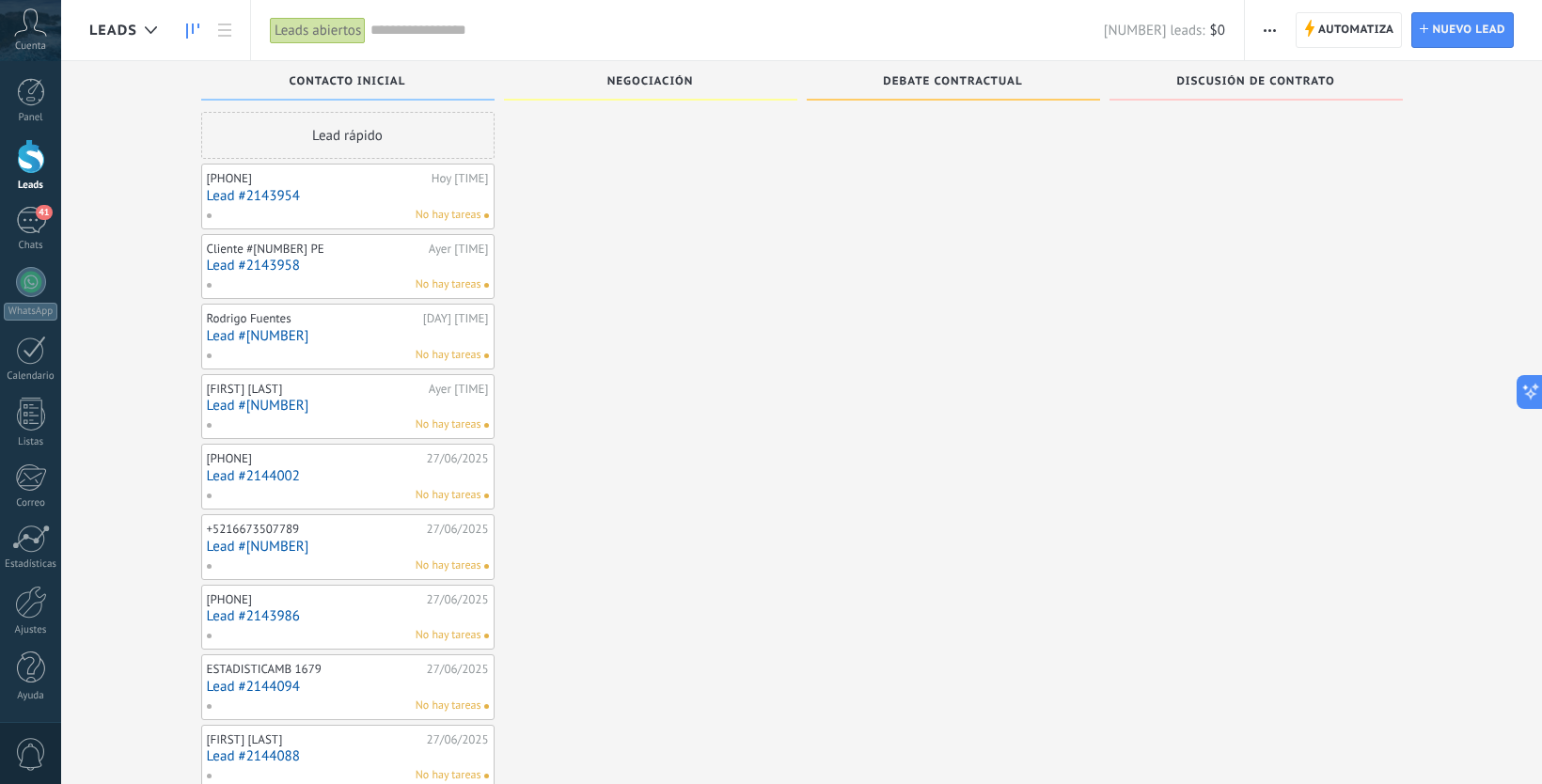 click at bounding box center (30, 23) 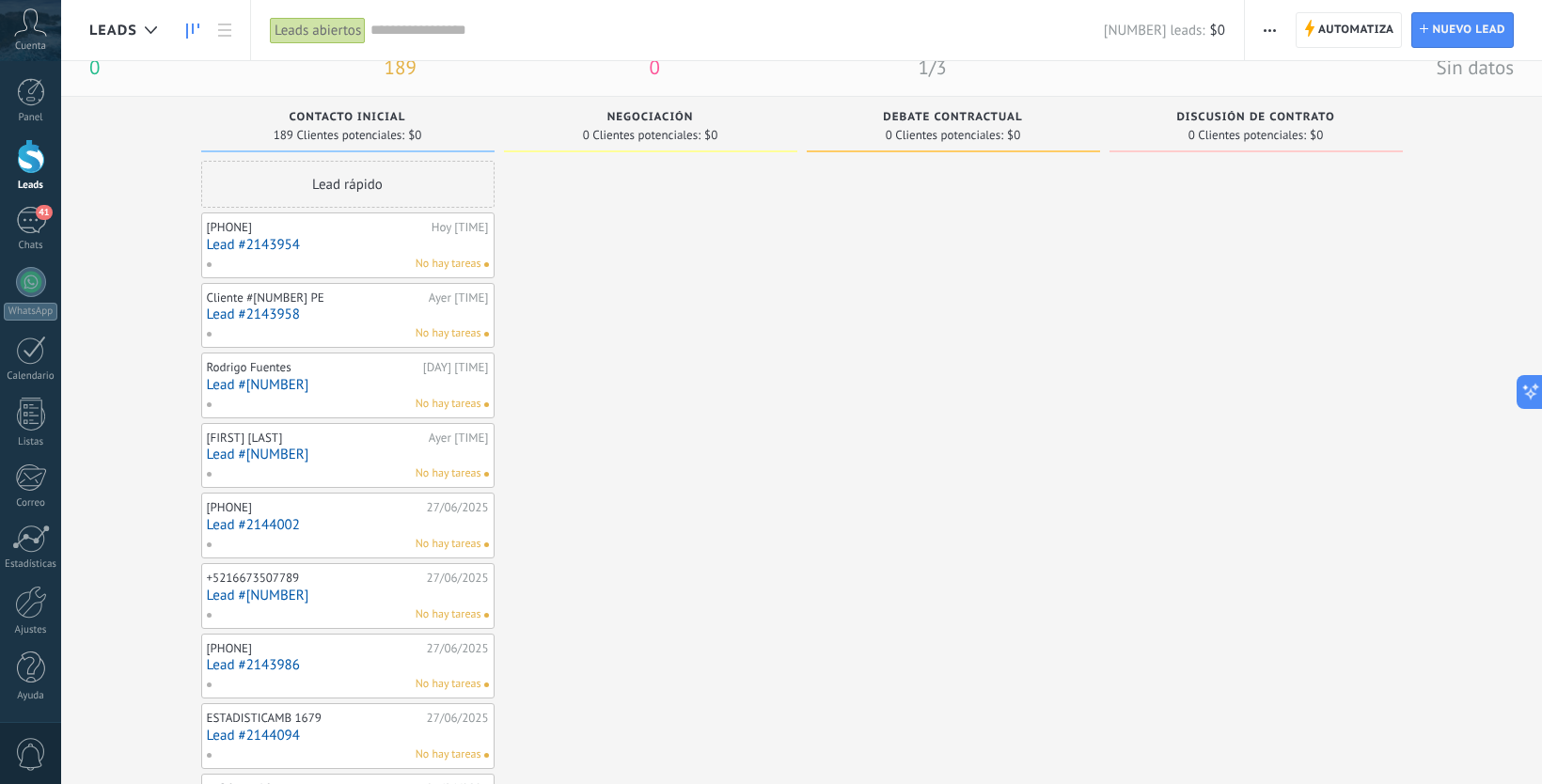 scroll, scrollTop: 0, scrollLeft: 0, axis: both 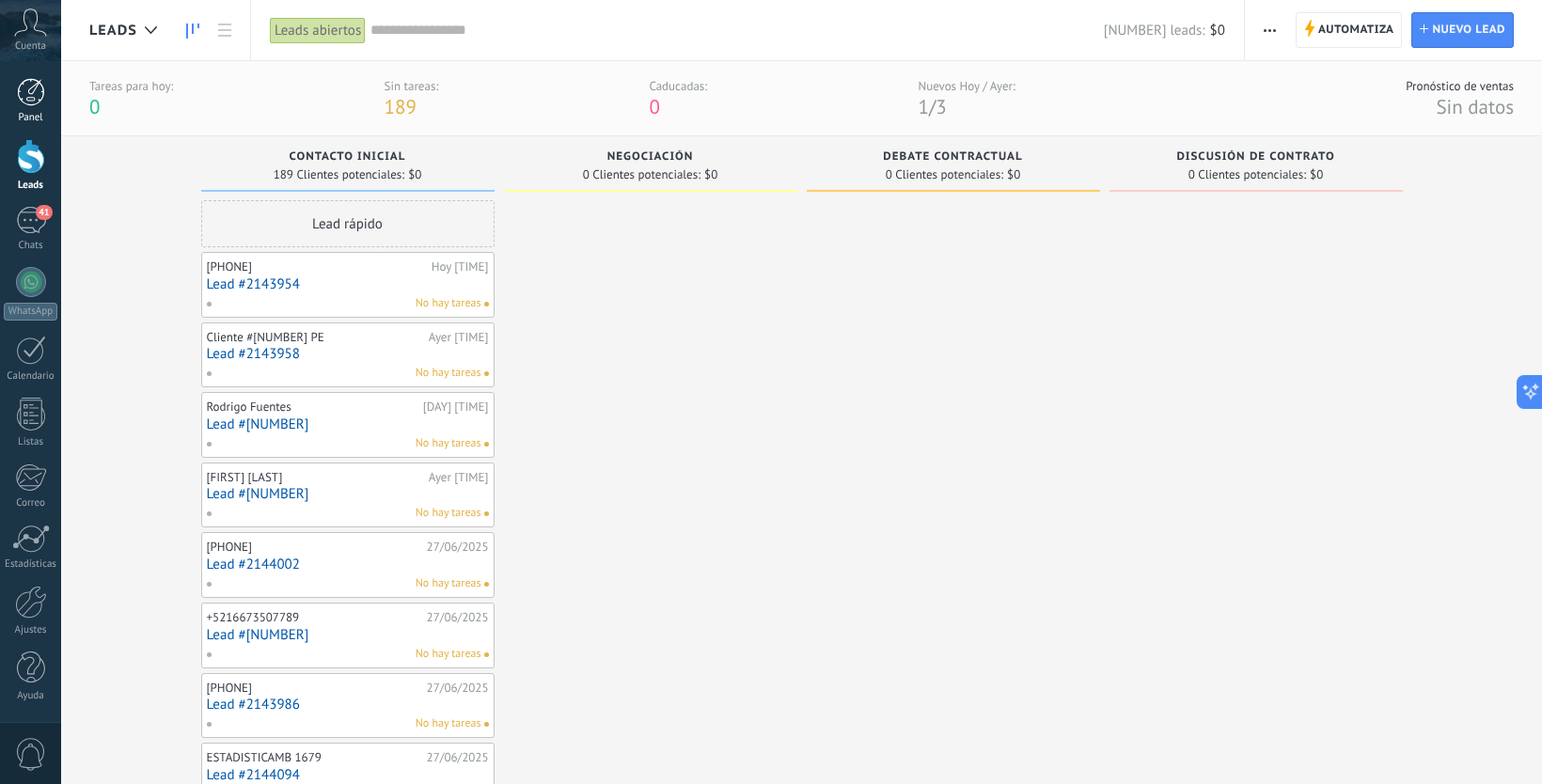 click at bounding box center (31, 92) 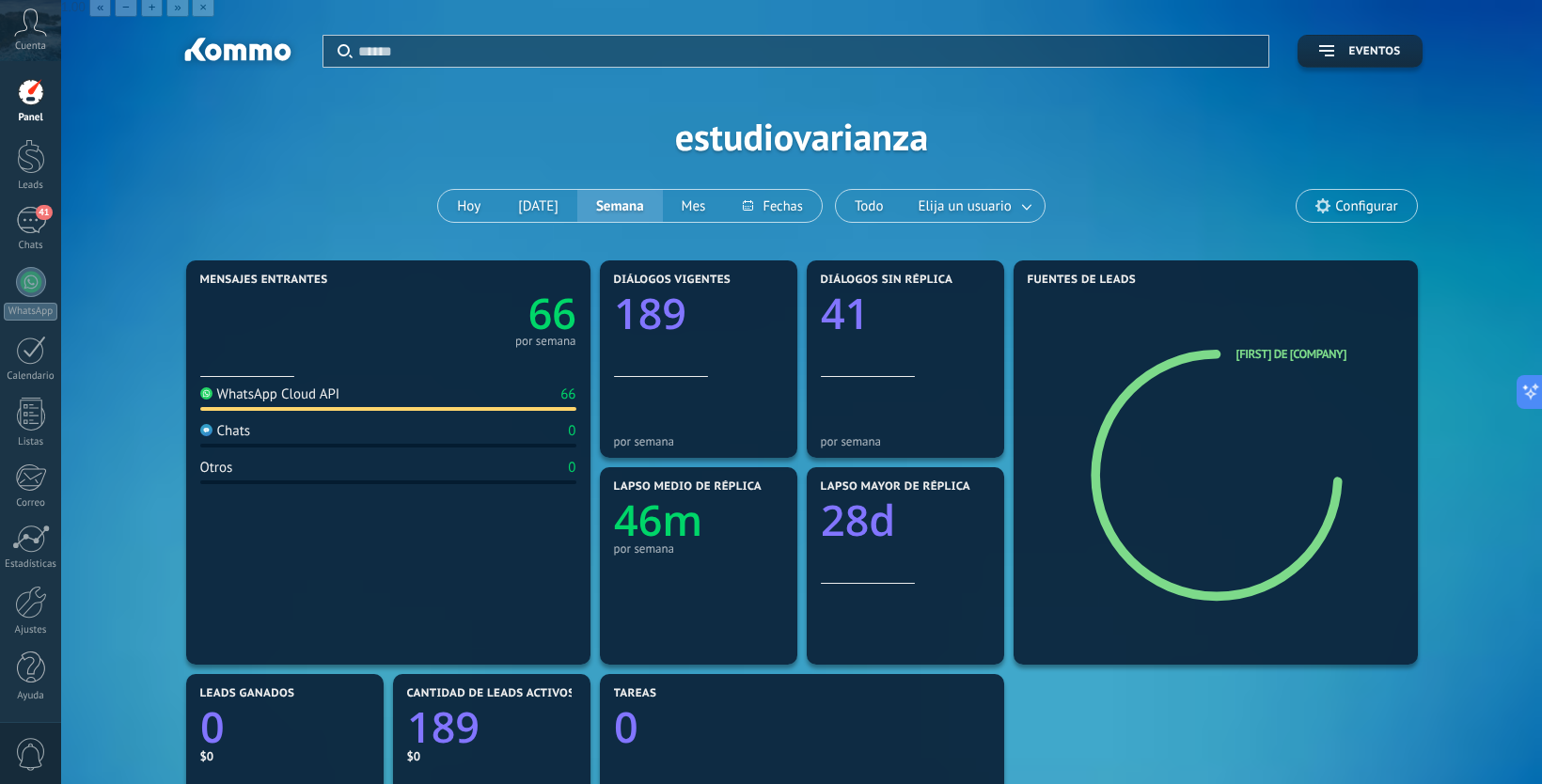 scroll, scrollTop: 0, scrollLeft: 0, axis: both 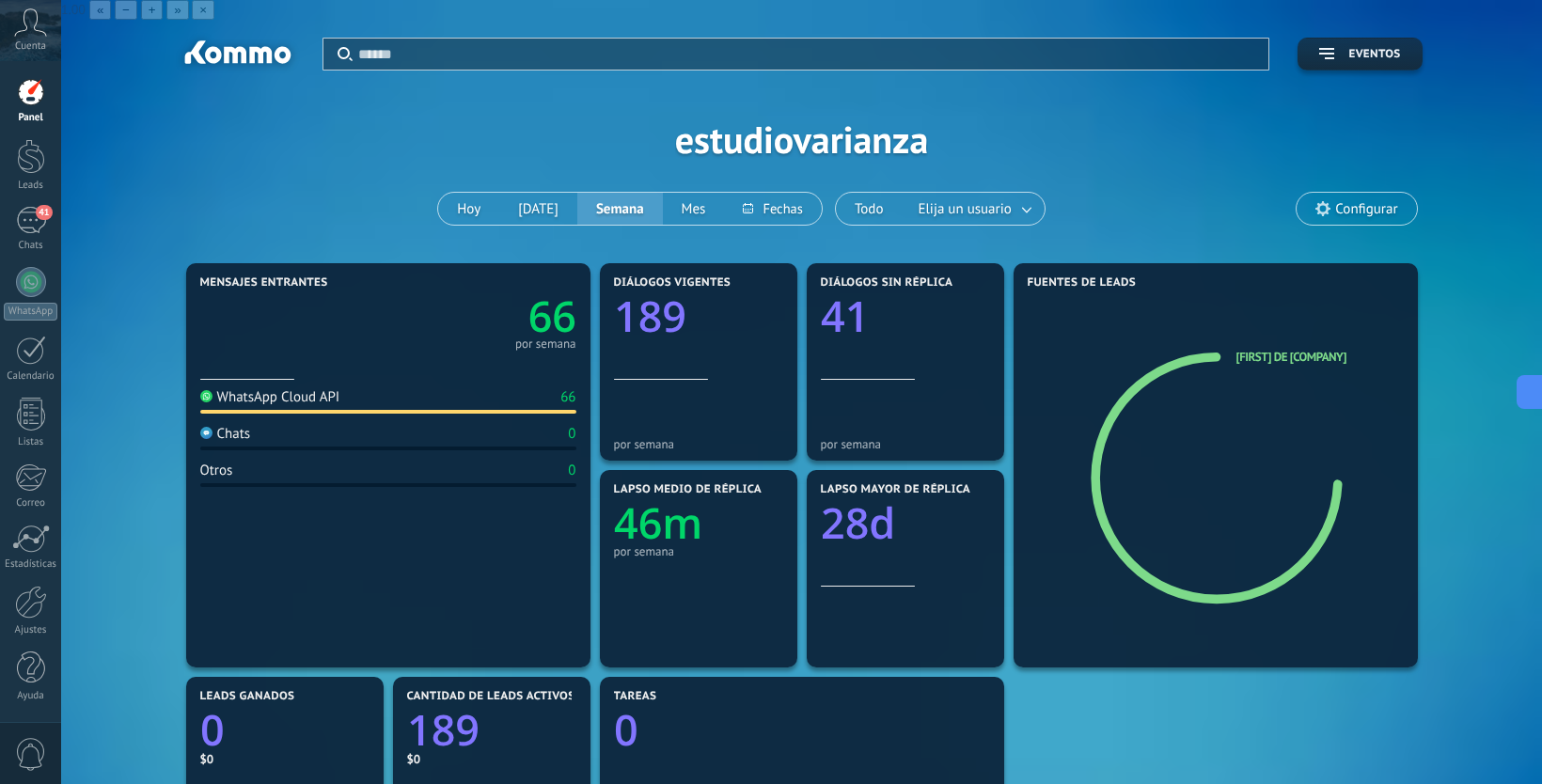 click on "Cuenta" at bounding box center [30, 30] 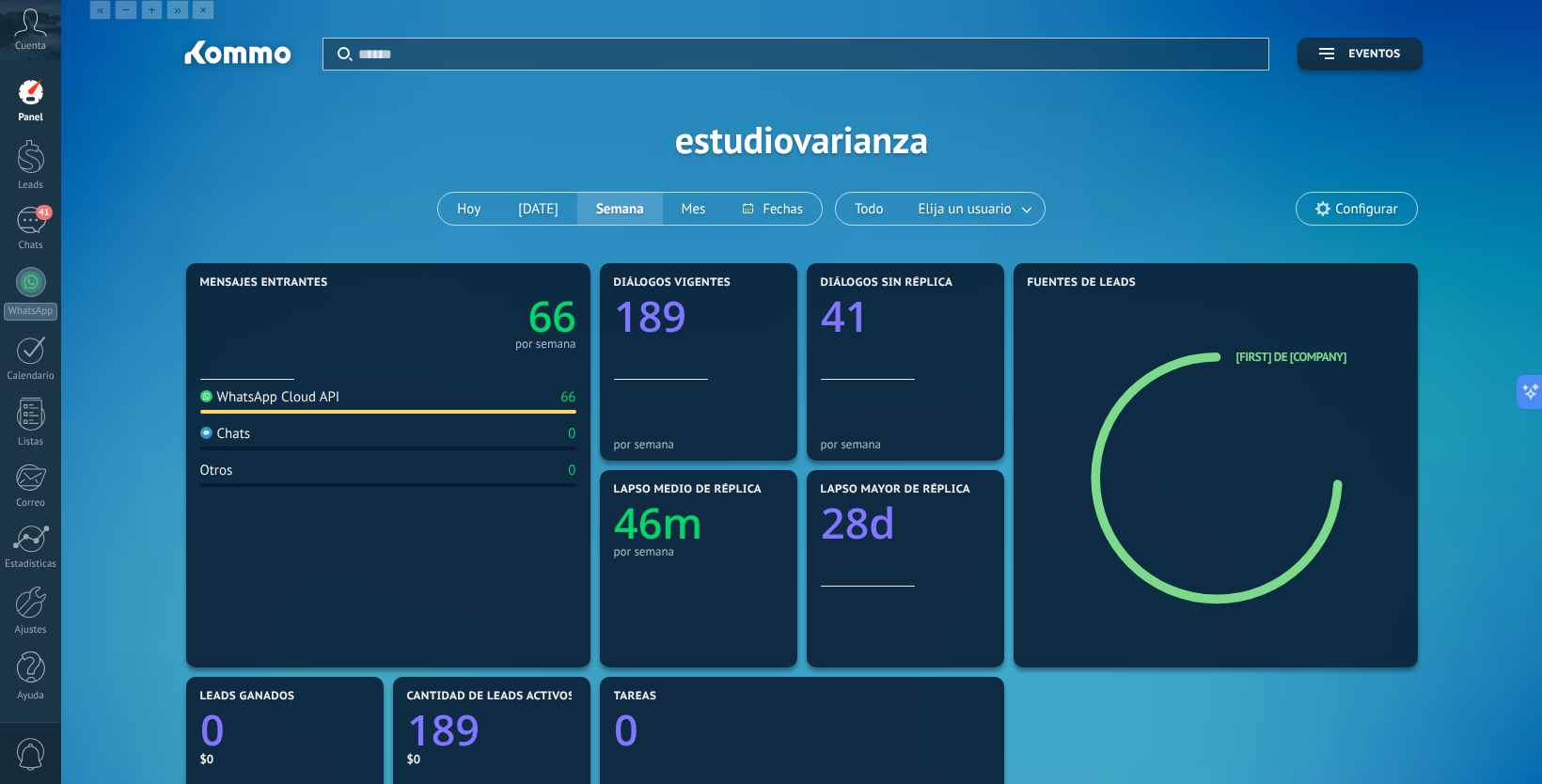 click at bounding box center (30, 23) 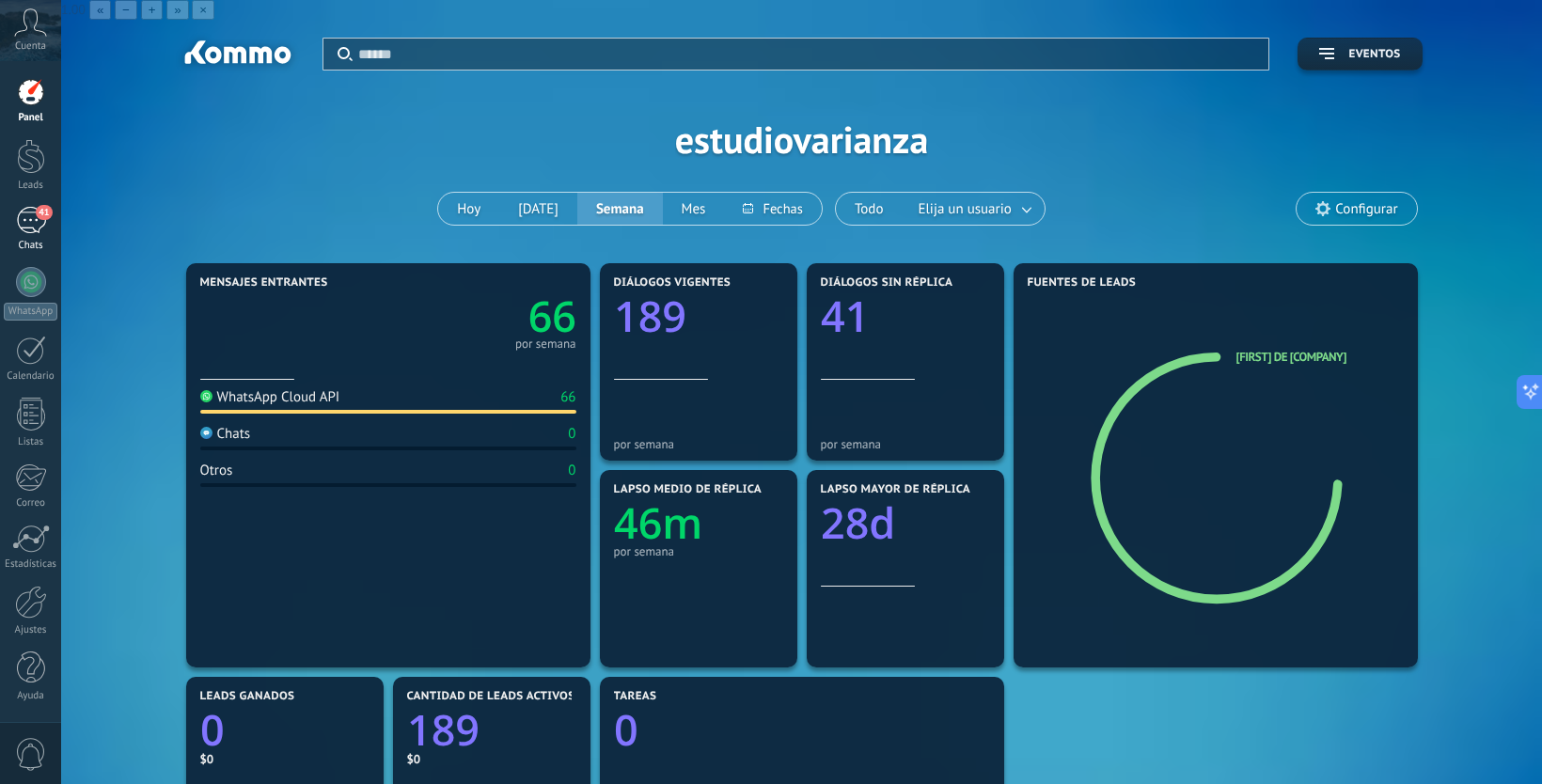 click on "41" at bounding box center (31, 220) 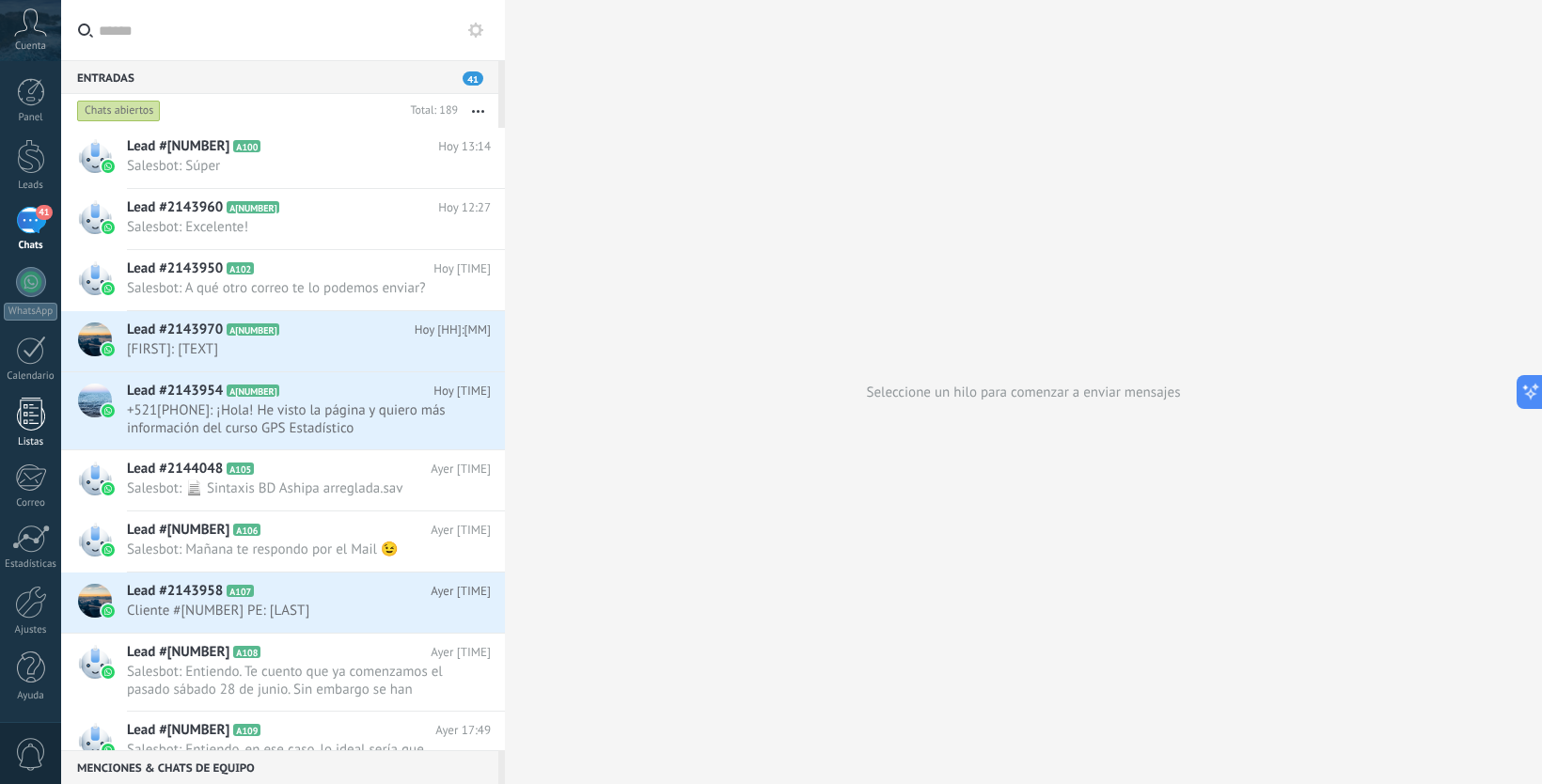 click at bounding box center (31, 414) 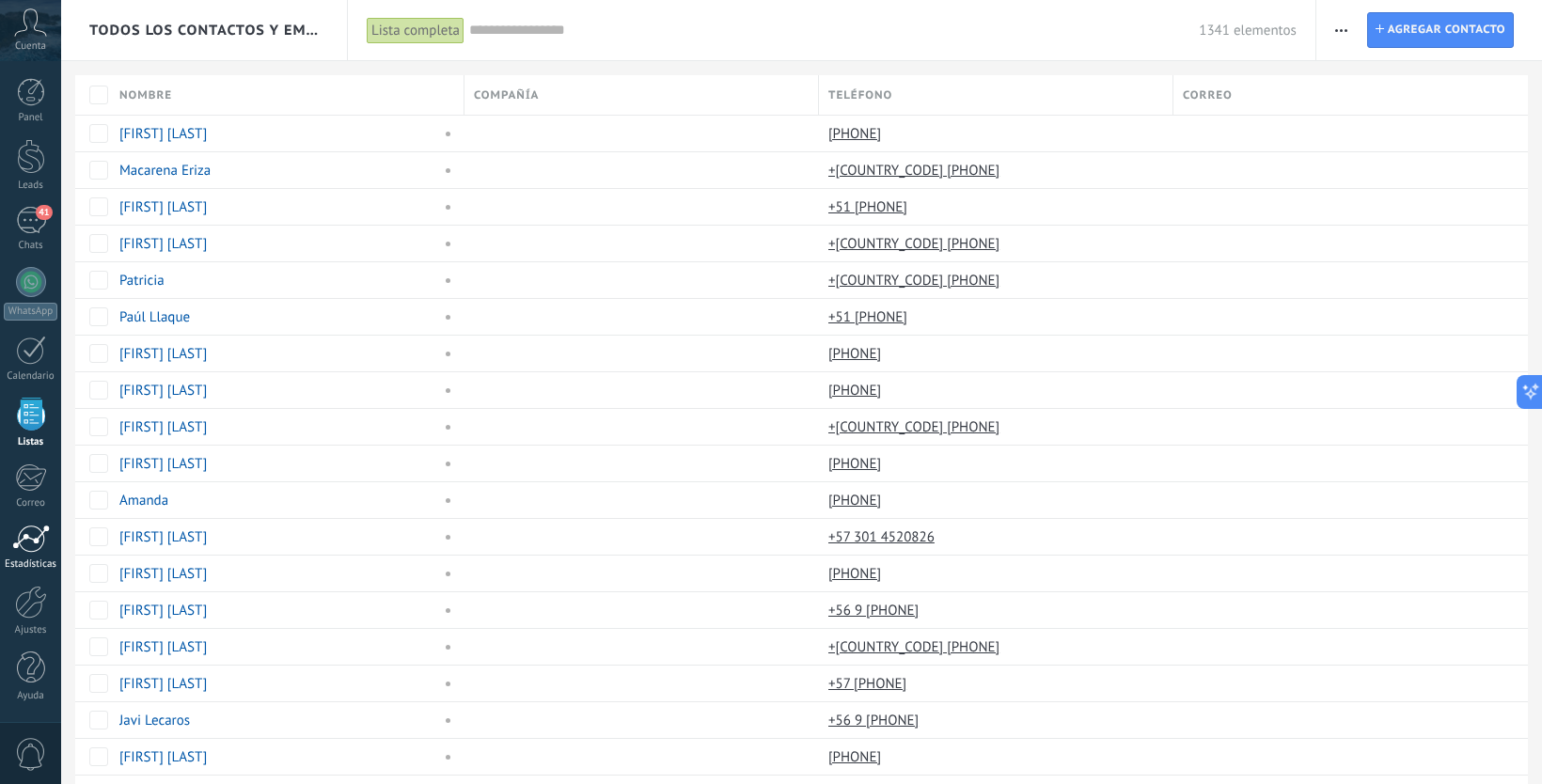 click at bounding box center [31, 539] 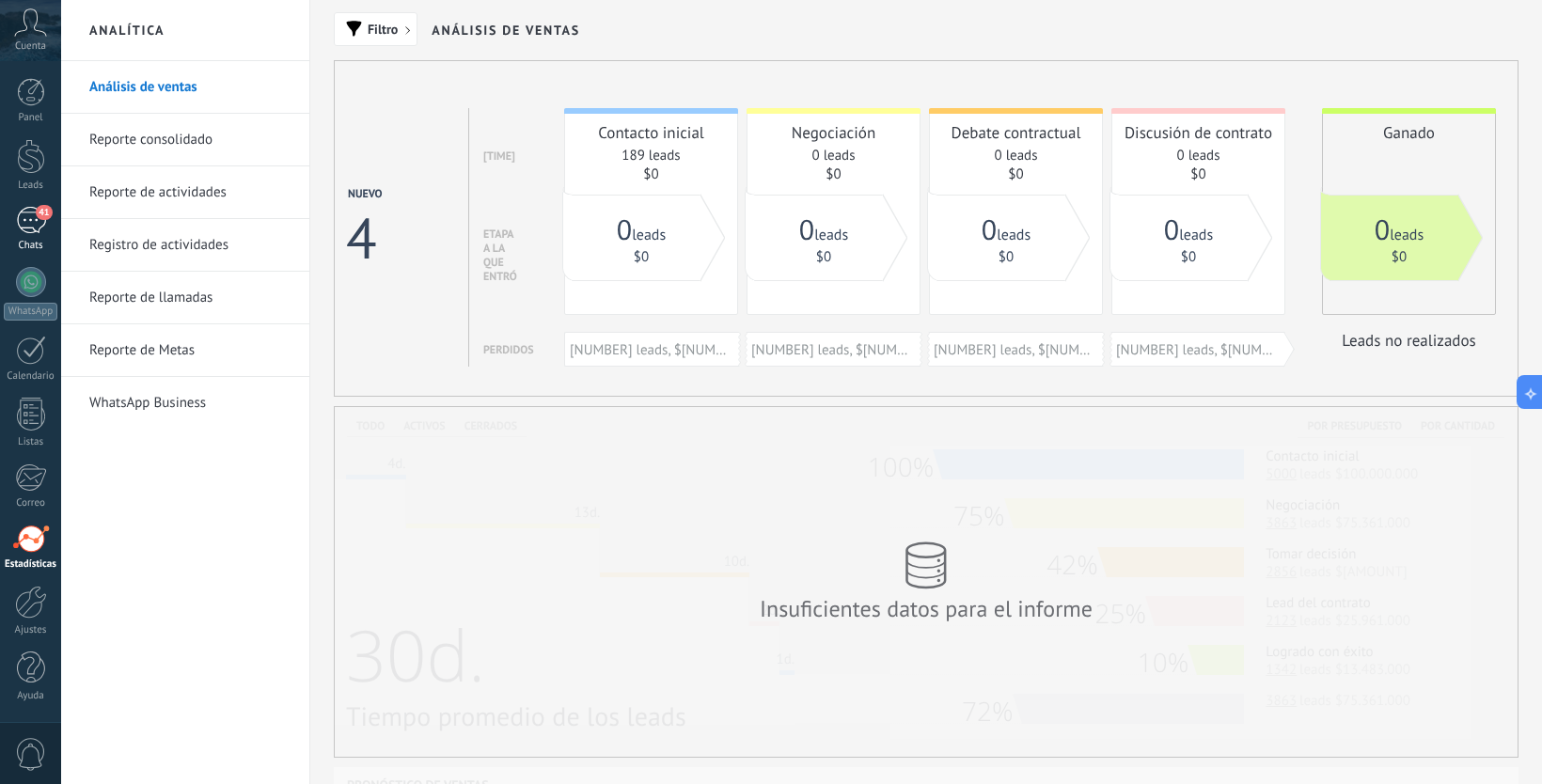 click on "41" at bounding box center [31, 220] 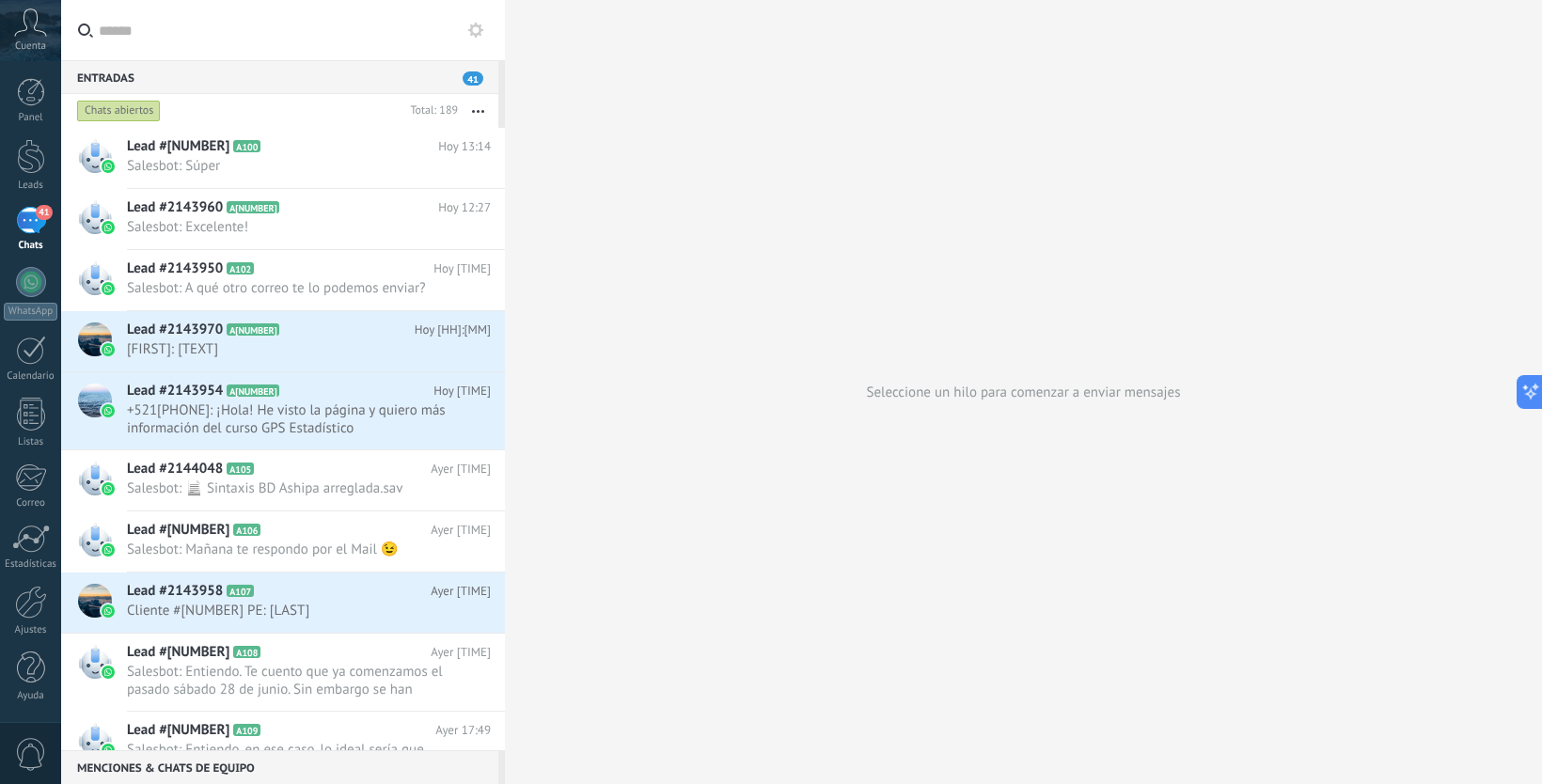 click at bounding box center (478, 111) 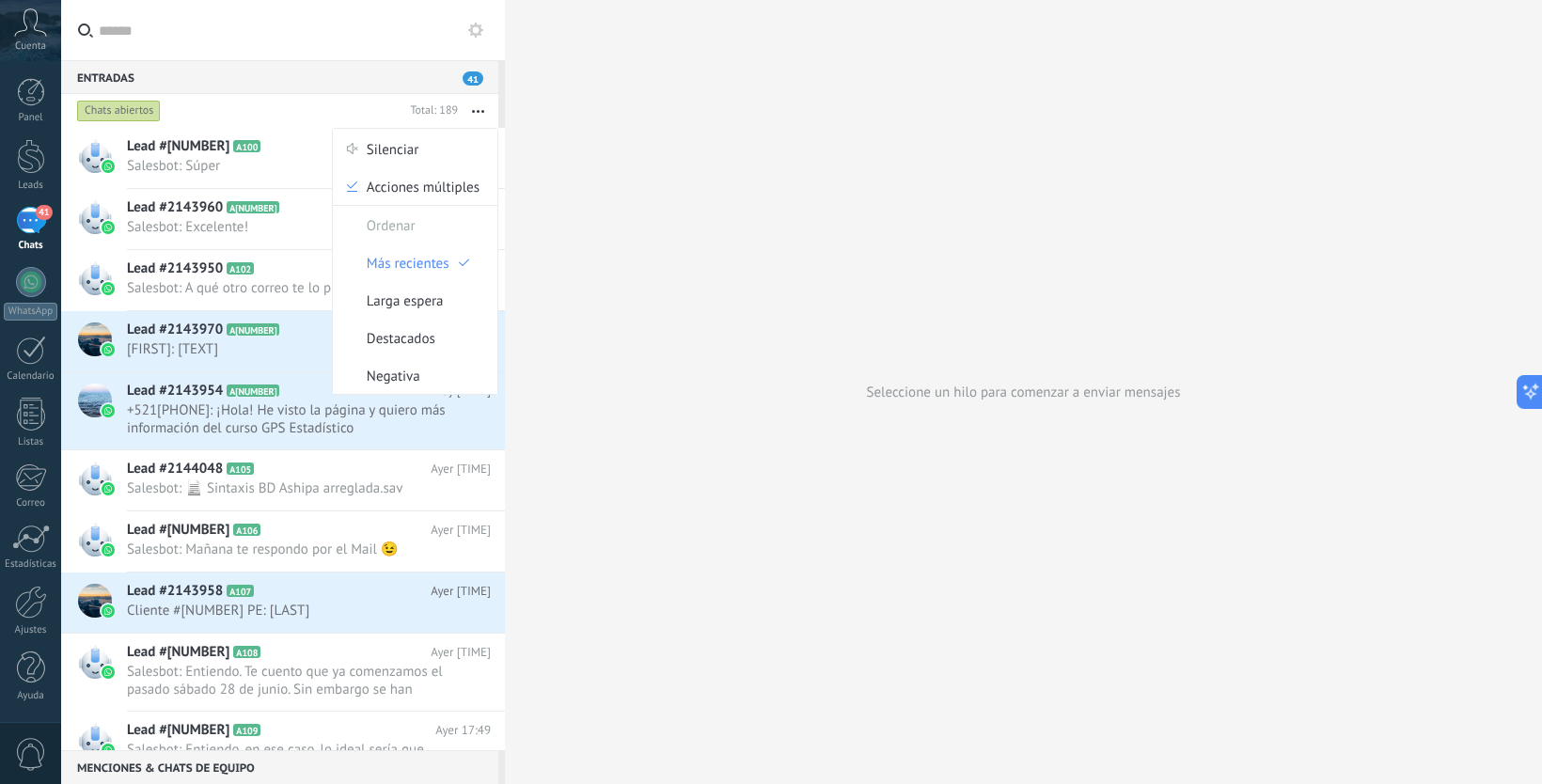click at bounding box center [478, 111] 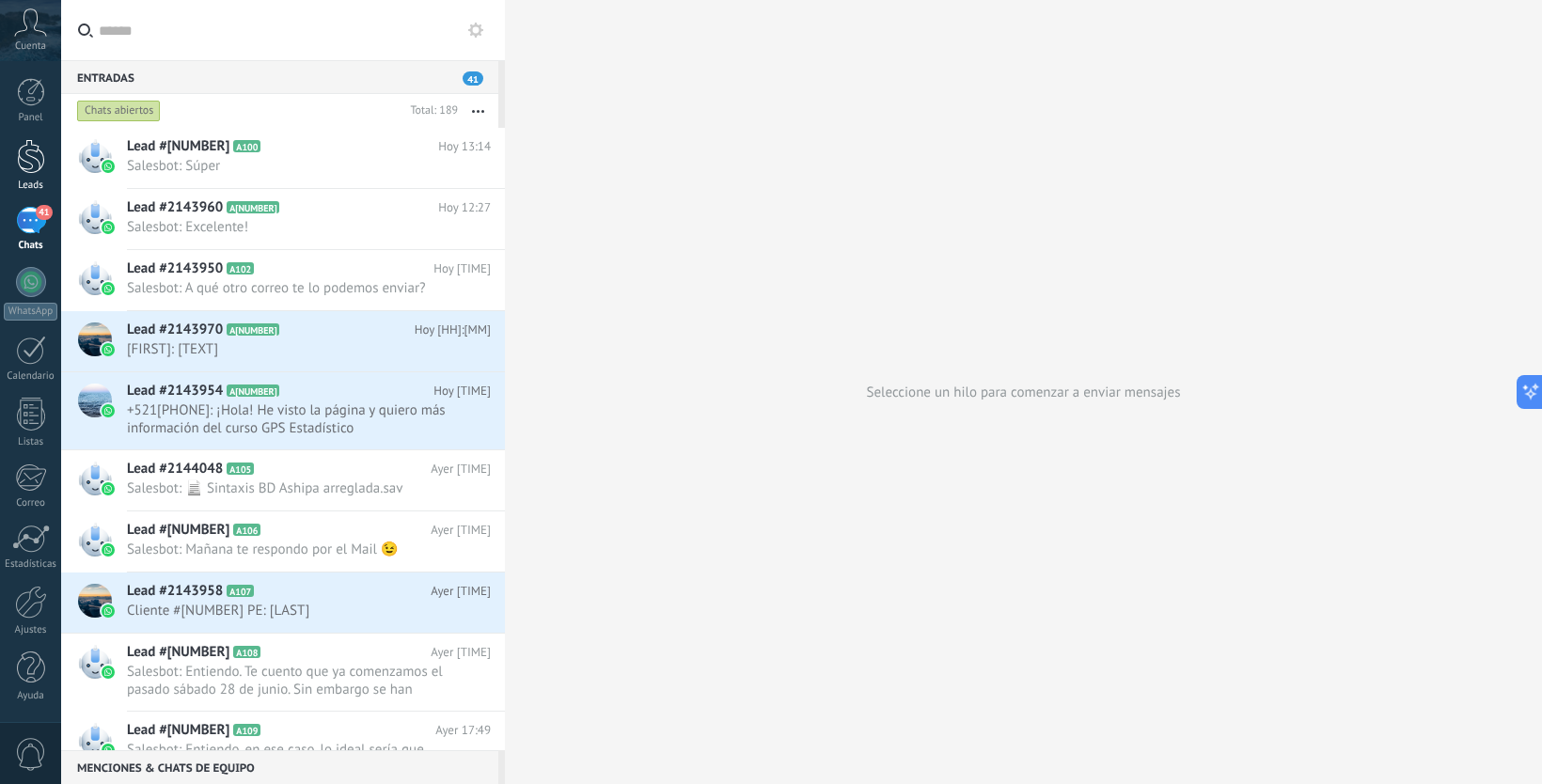 click at bounding box center (31, 156) 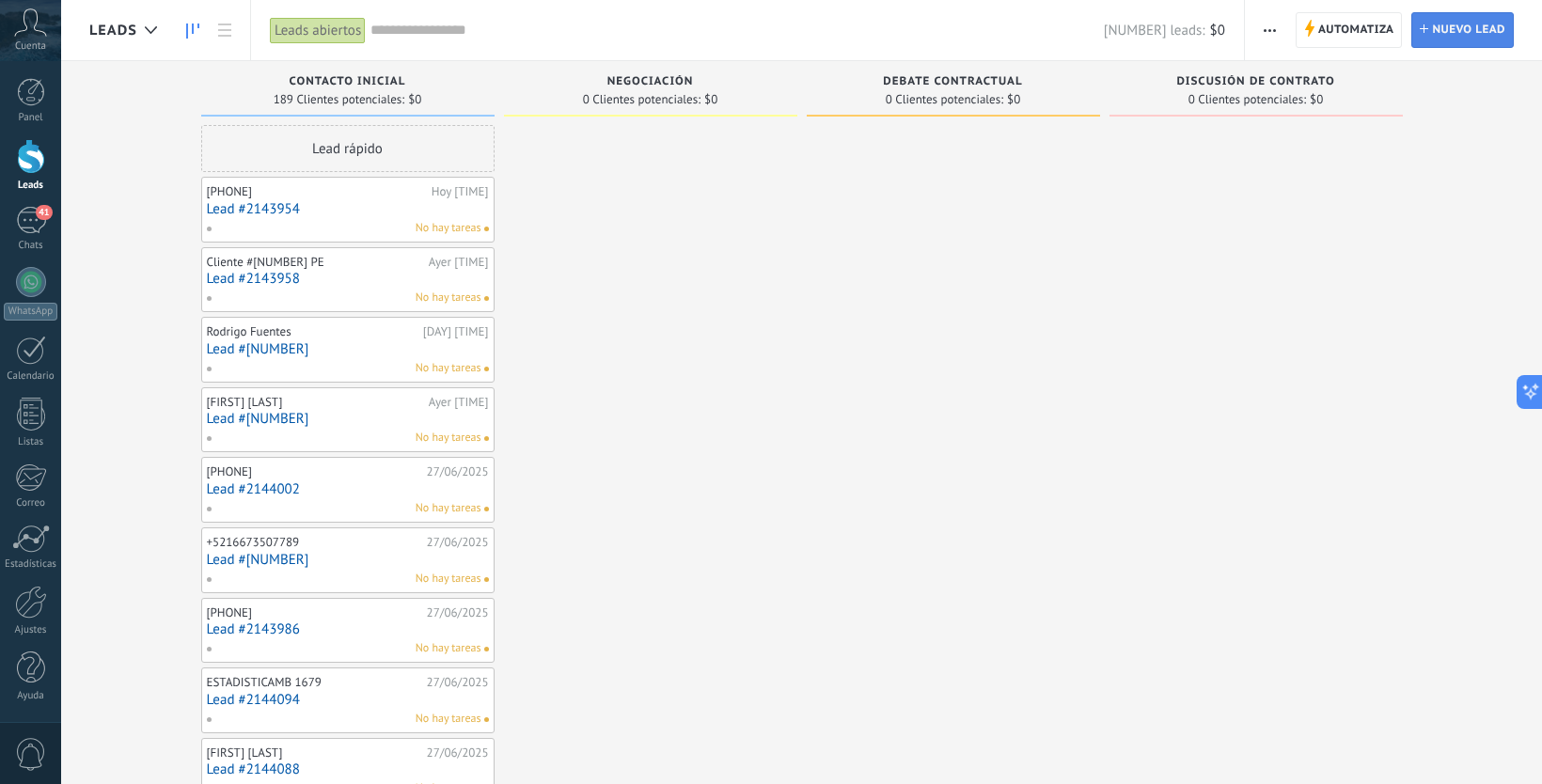 click on "Nuevo lead" at bounding box center [1469, 30] 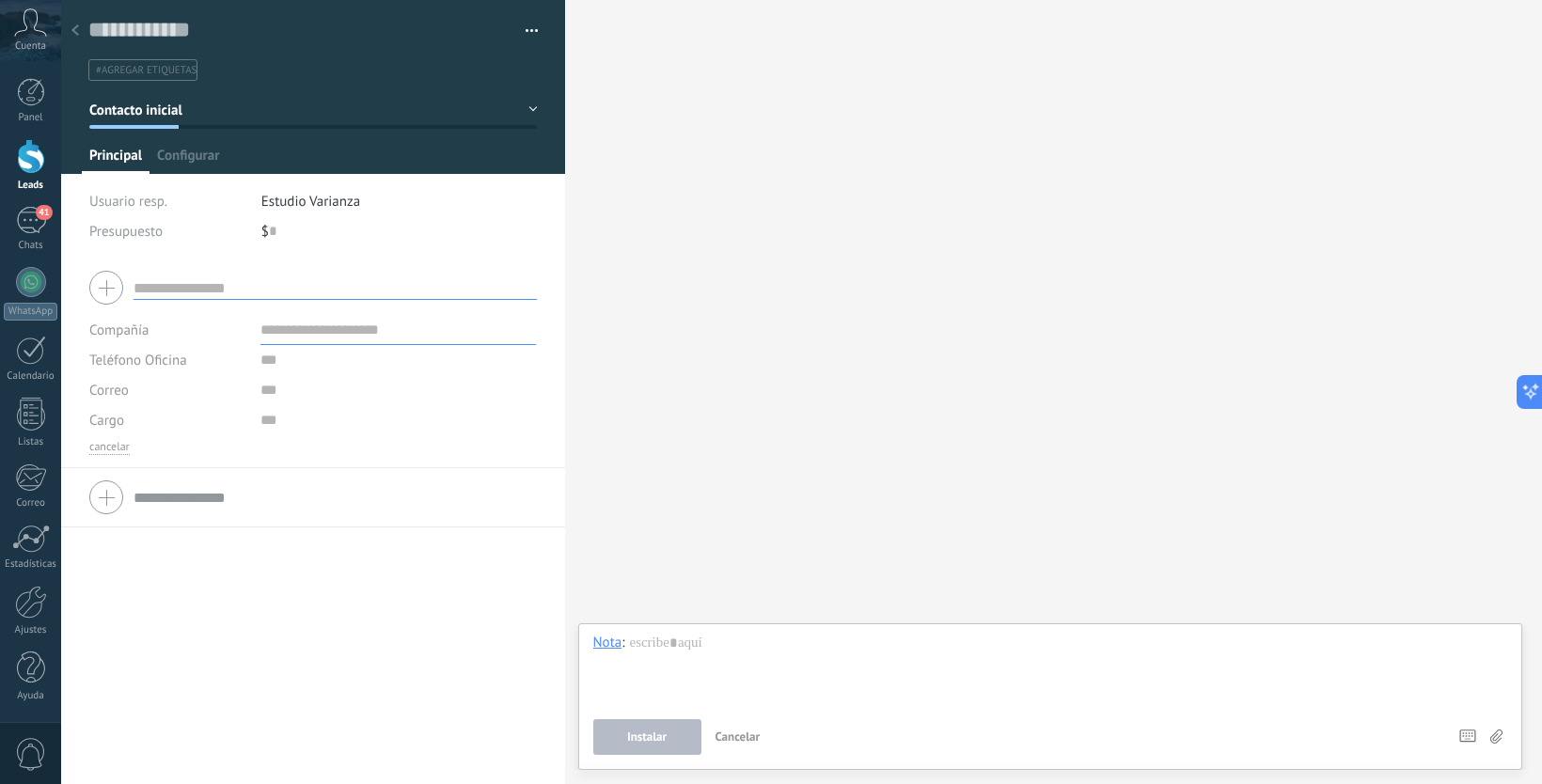 click at bounding box center (75, 31) 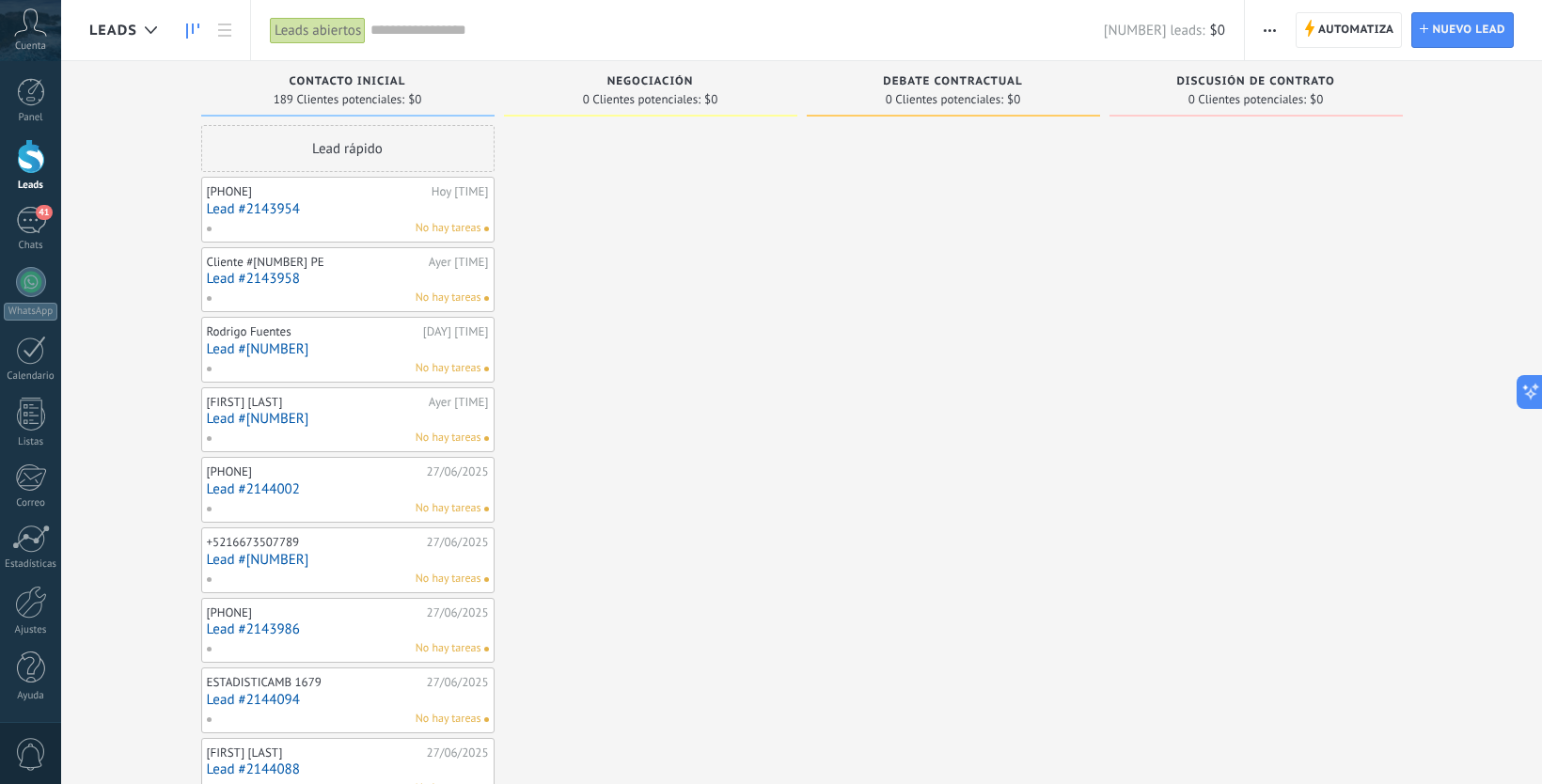 click at bounding box center (1269, 30) 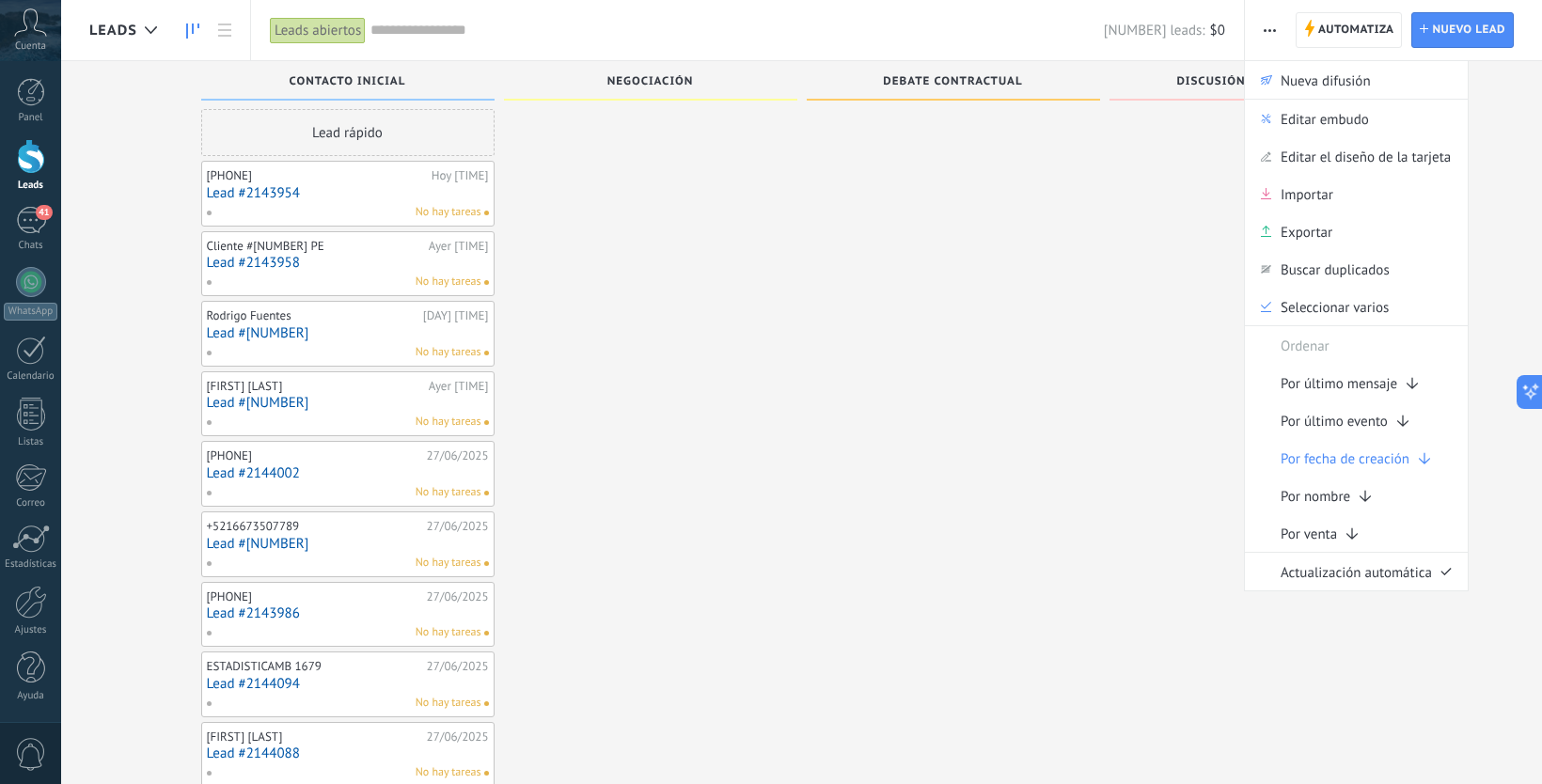 scroll, scrollTop: 0, scrollLeft: 0, axis: both 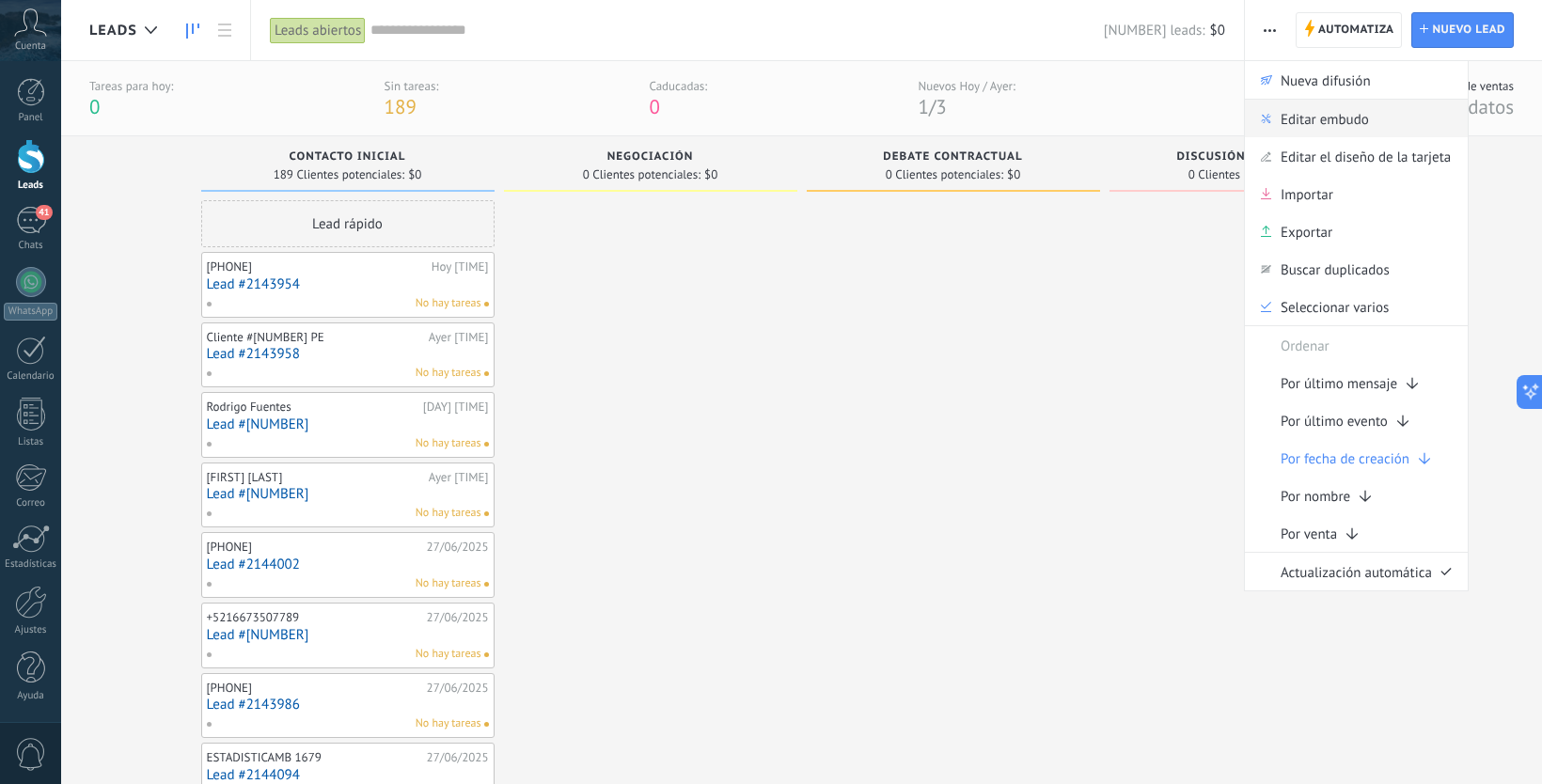 click on "Editar embudo" at bounding box center [1325, 118] 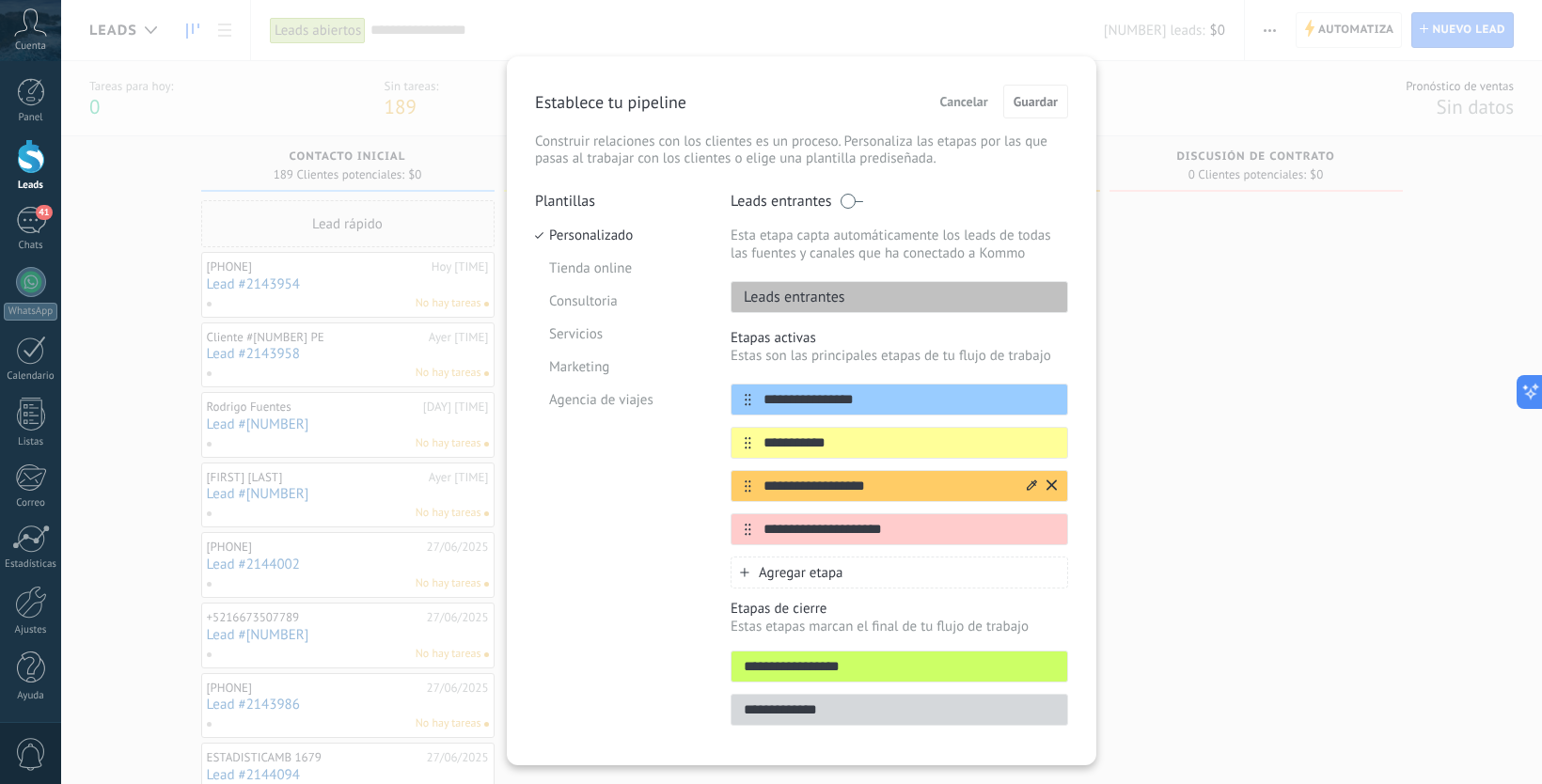 scroll, scrollTop: 0, scrollLeft: 0, axis: both 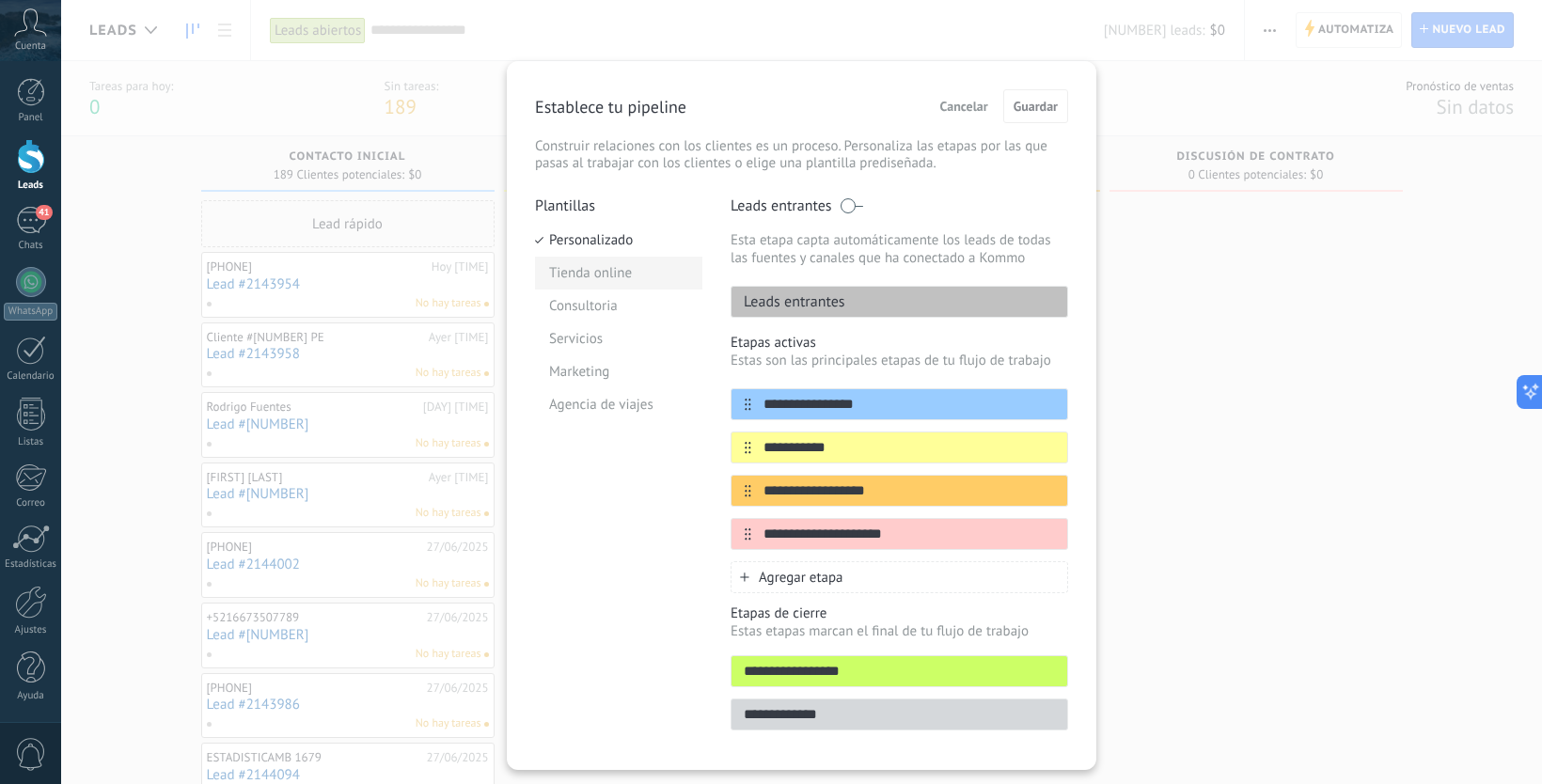 click on "Tienda online" at bounding box center [619, 273] 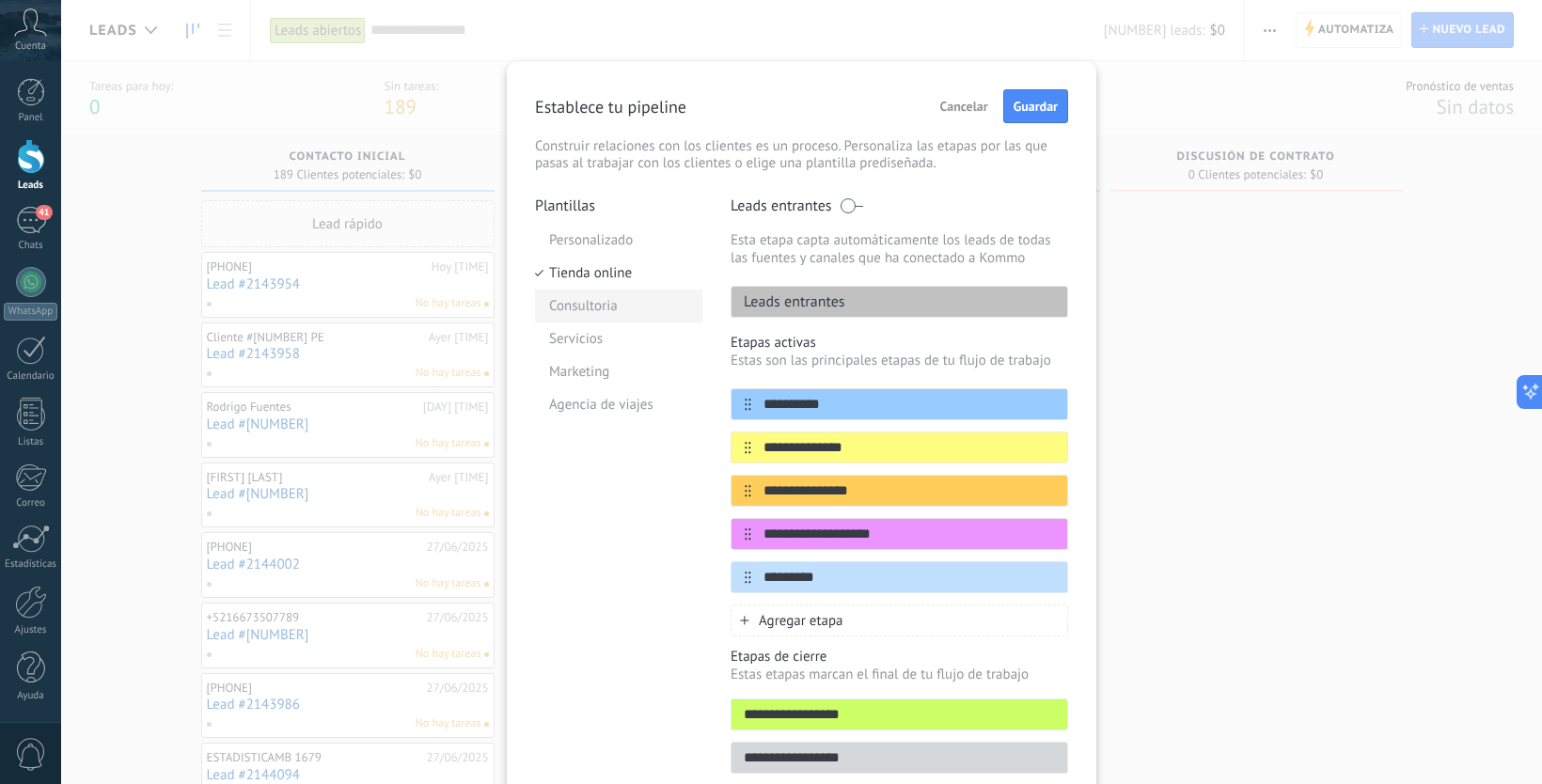 click on "Consultoria" at bounding box center [619, 306] 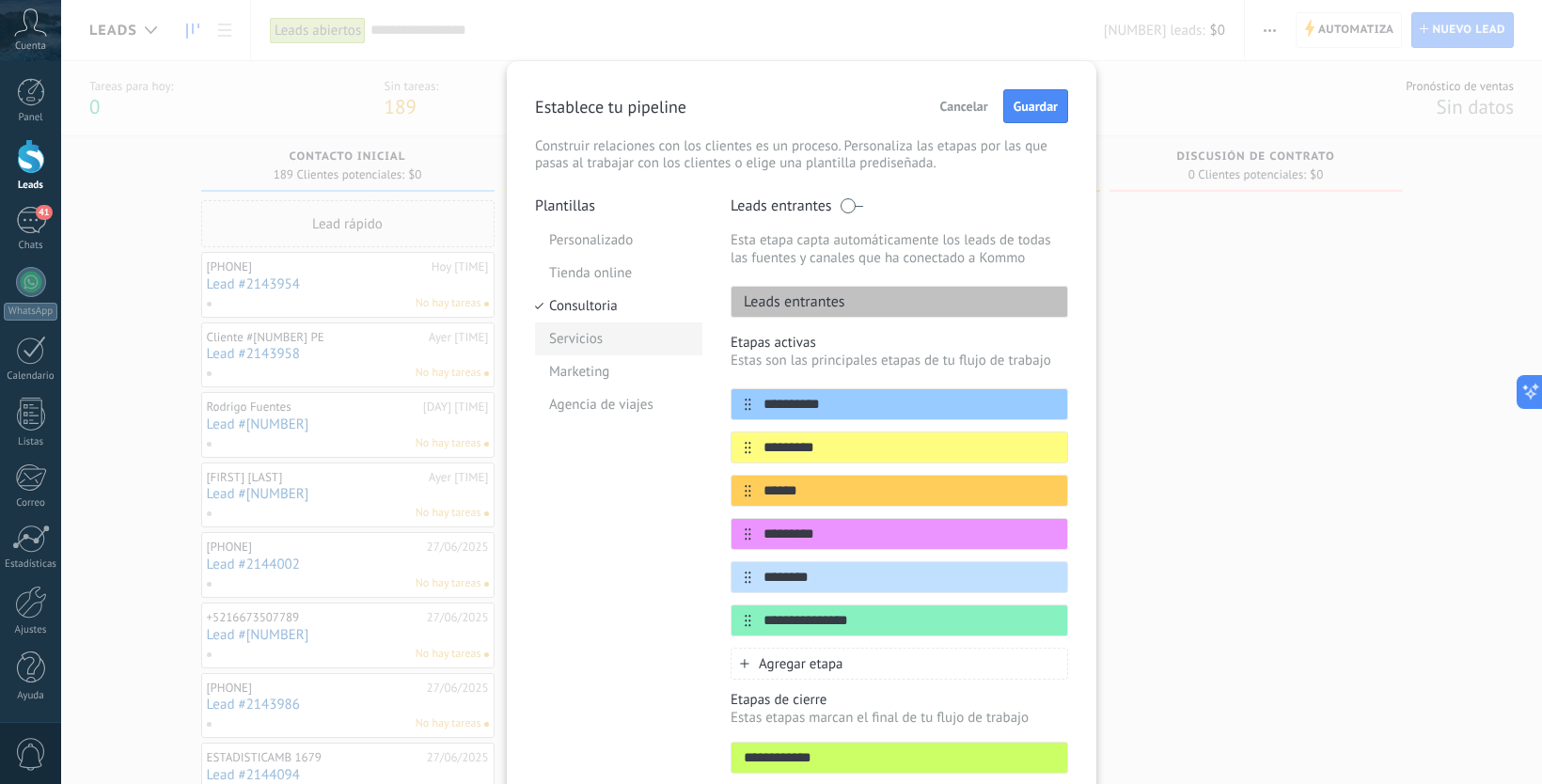 click on "Servicios" at bounding box center [619, 338] 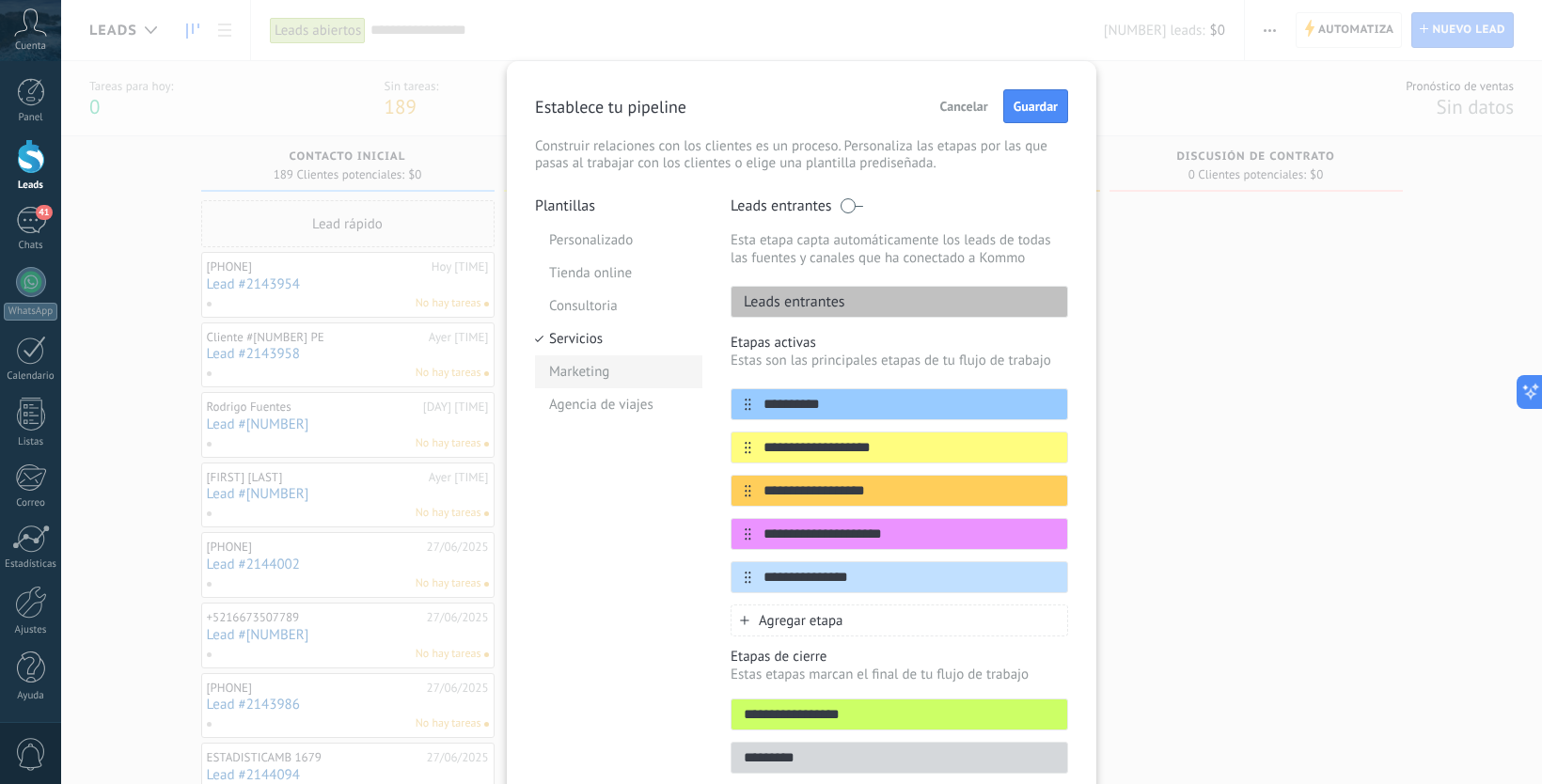 click on "Marketing" at bounding box center (619, 371) 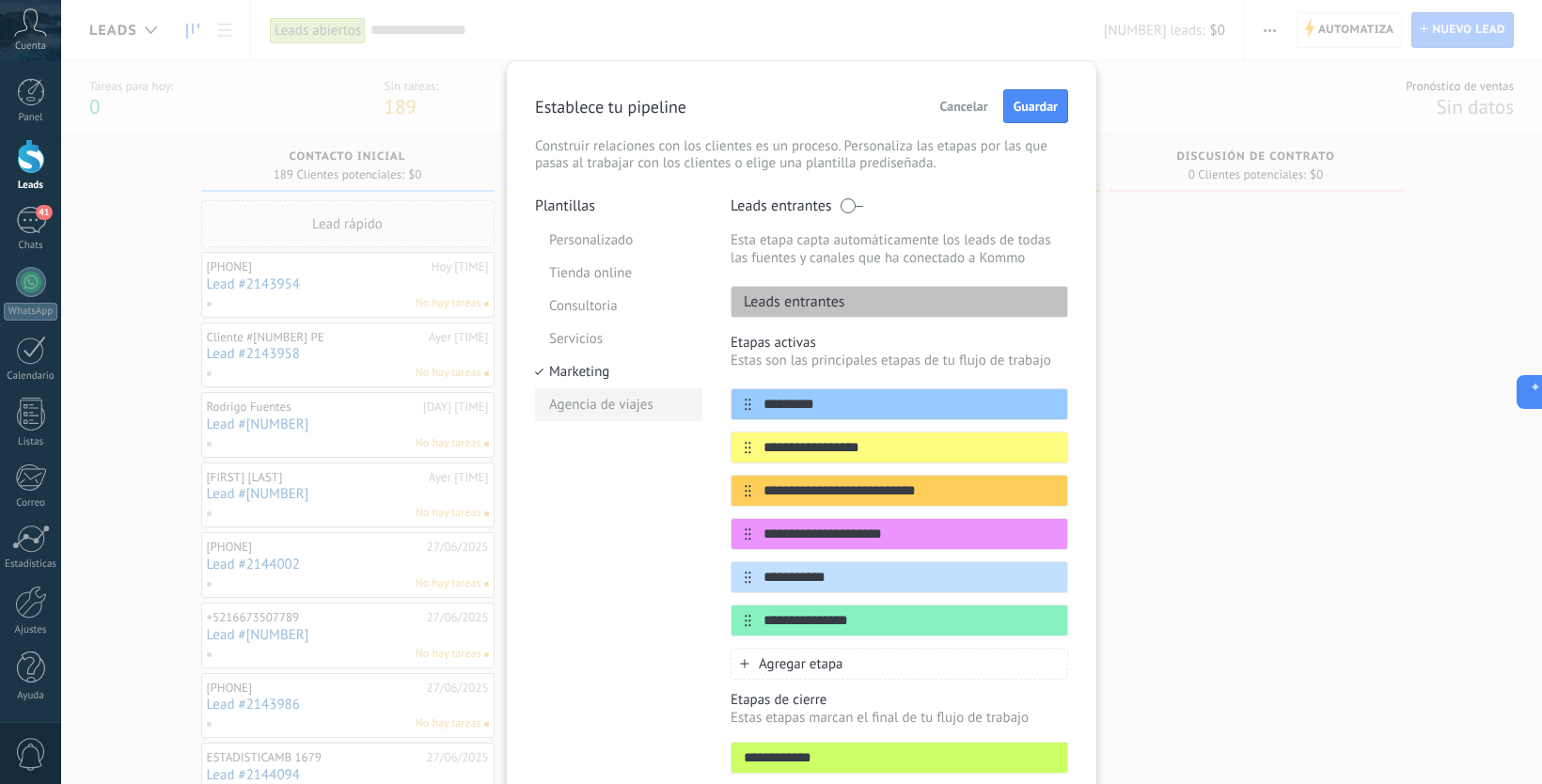 click on "Agencia de viajes" at bounding box center (619, 404) 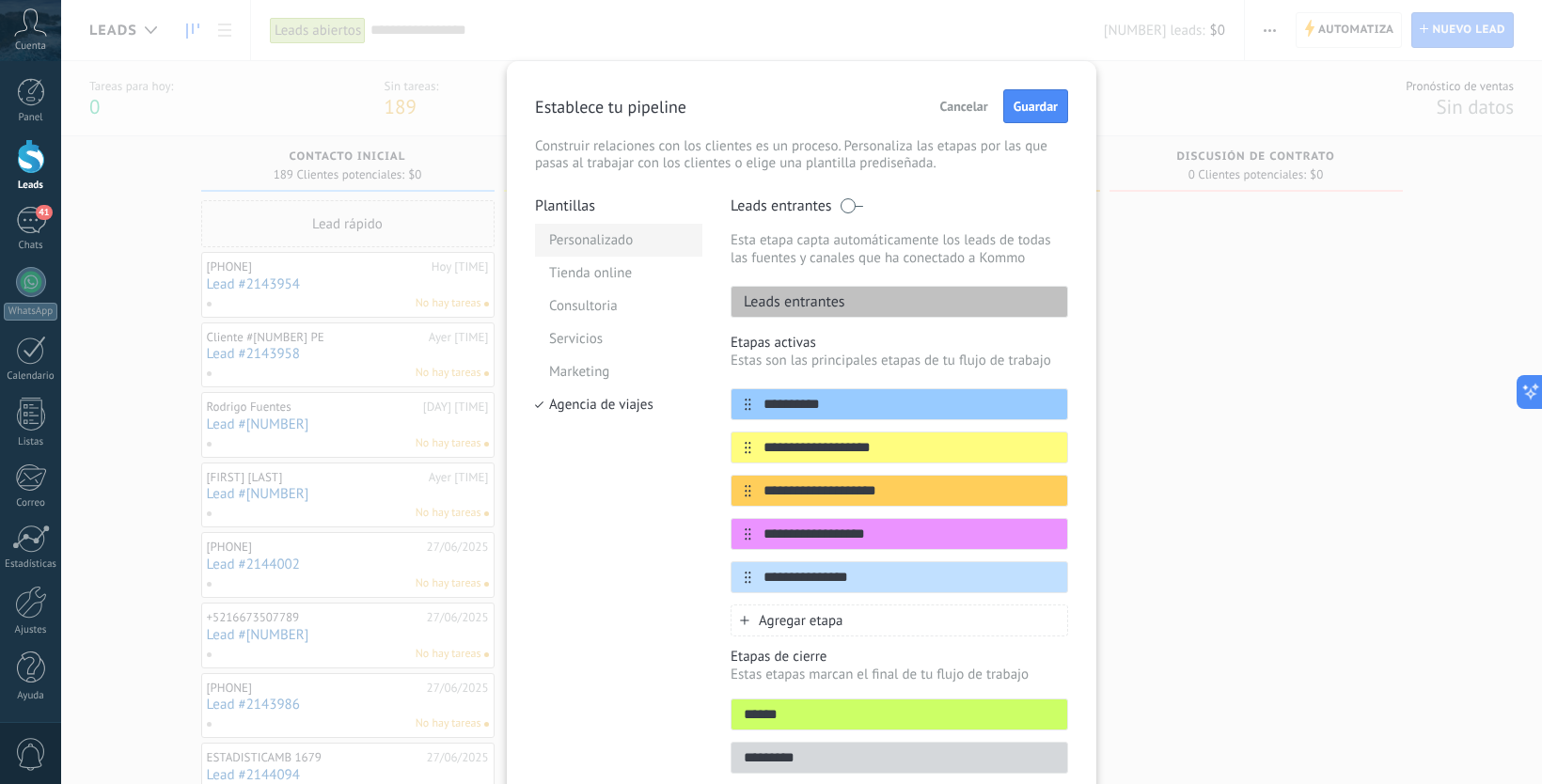 click on "Personalizado" at bounding box center [619, 240] 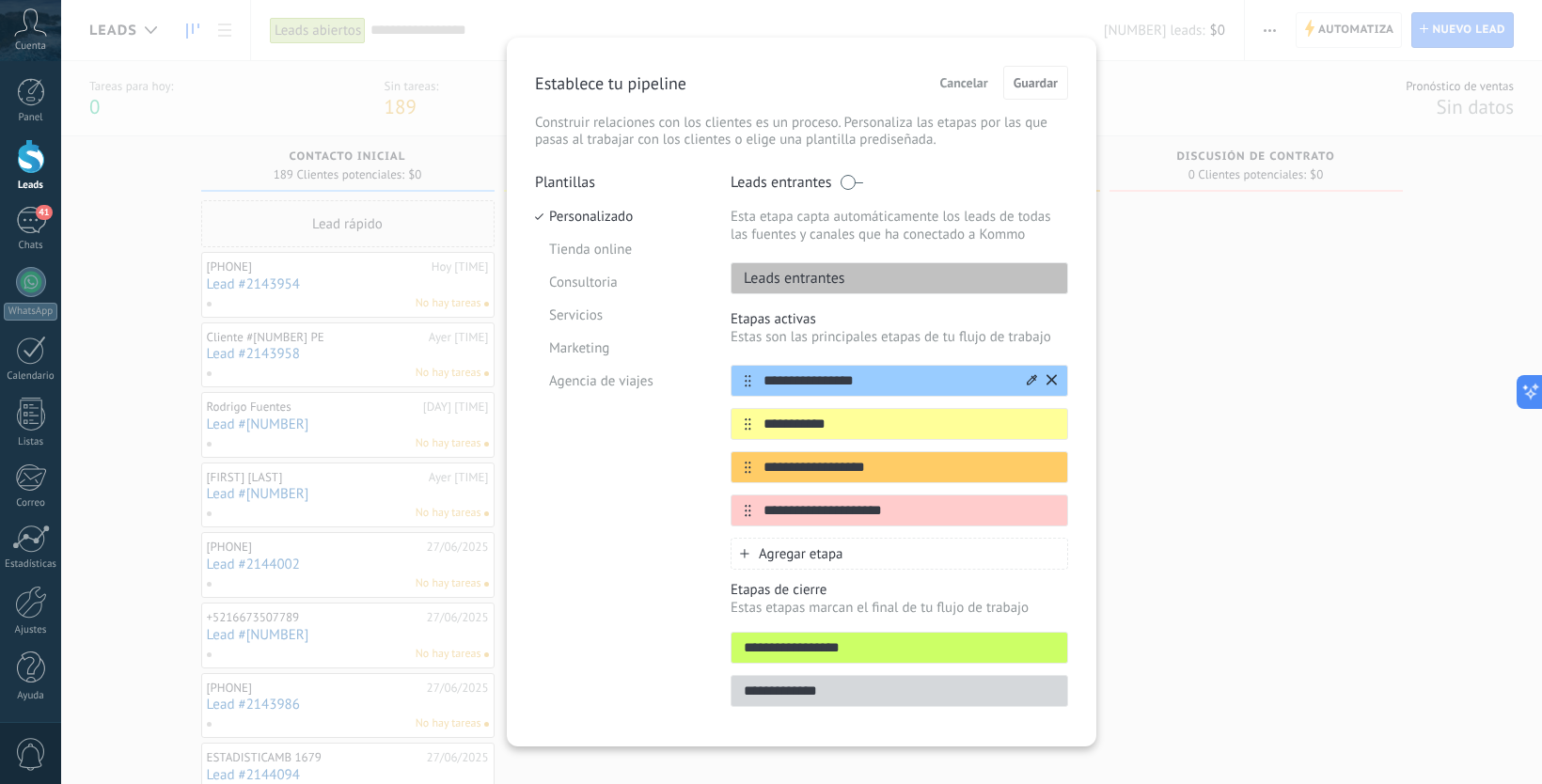 scroll, scrollTop: 23, scrollLeft: 0, axis: vertical 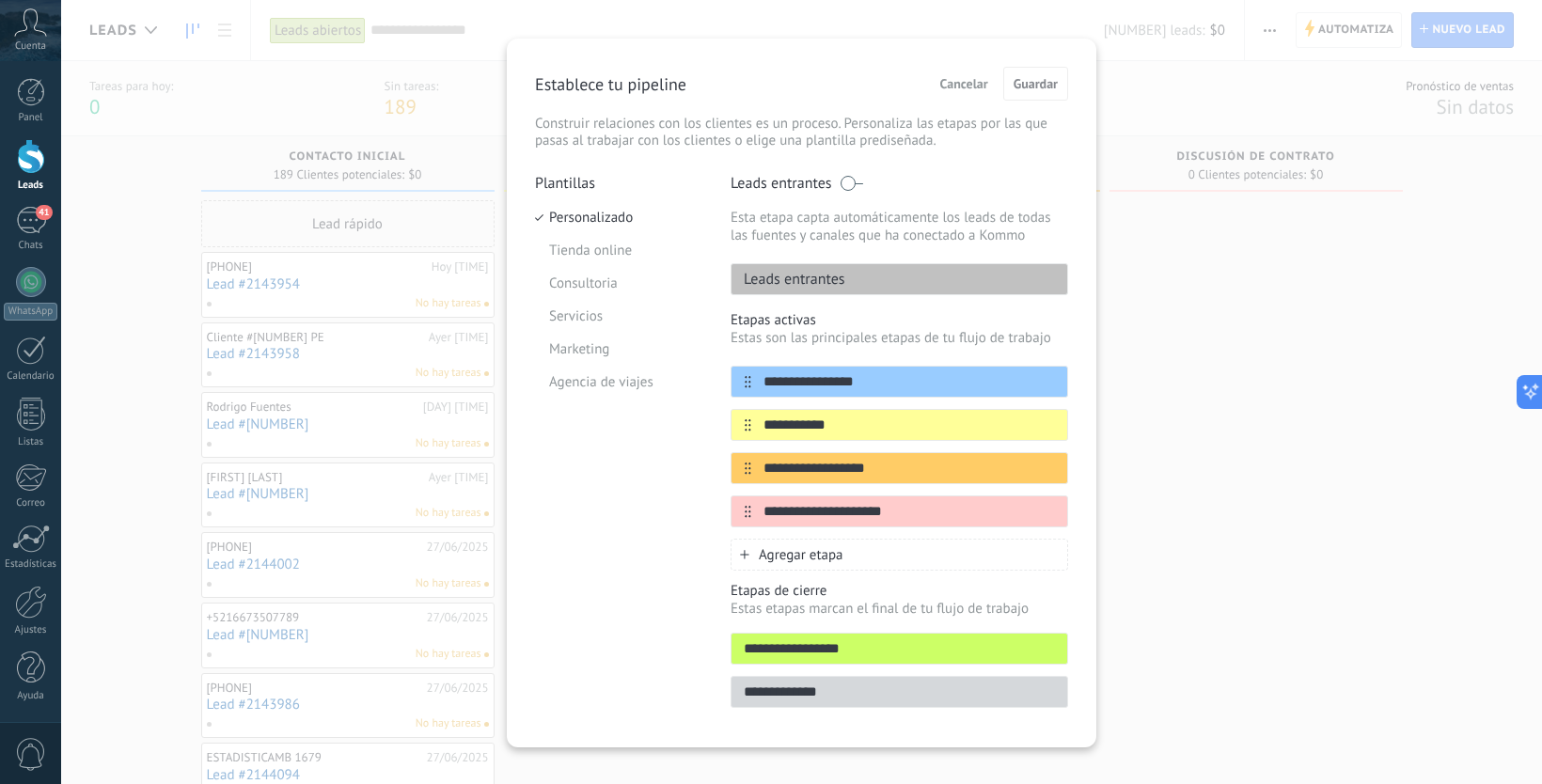 click on "Cancelar" at bounding box center (964, 84) 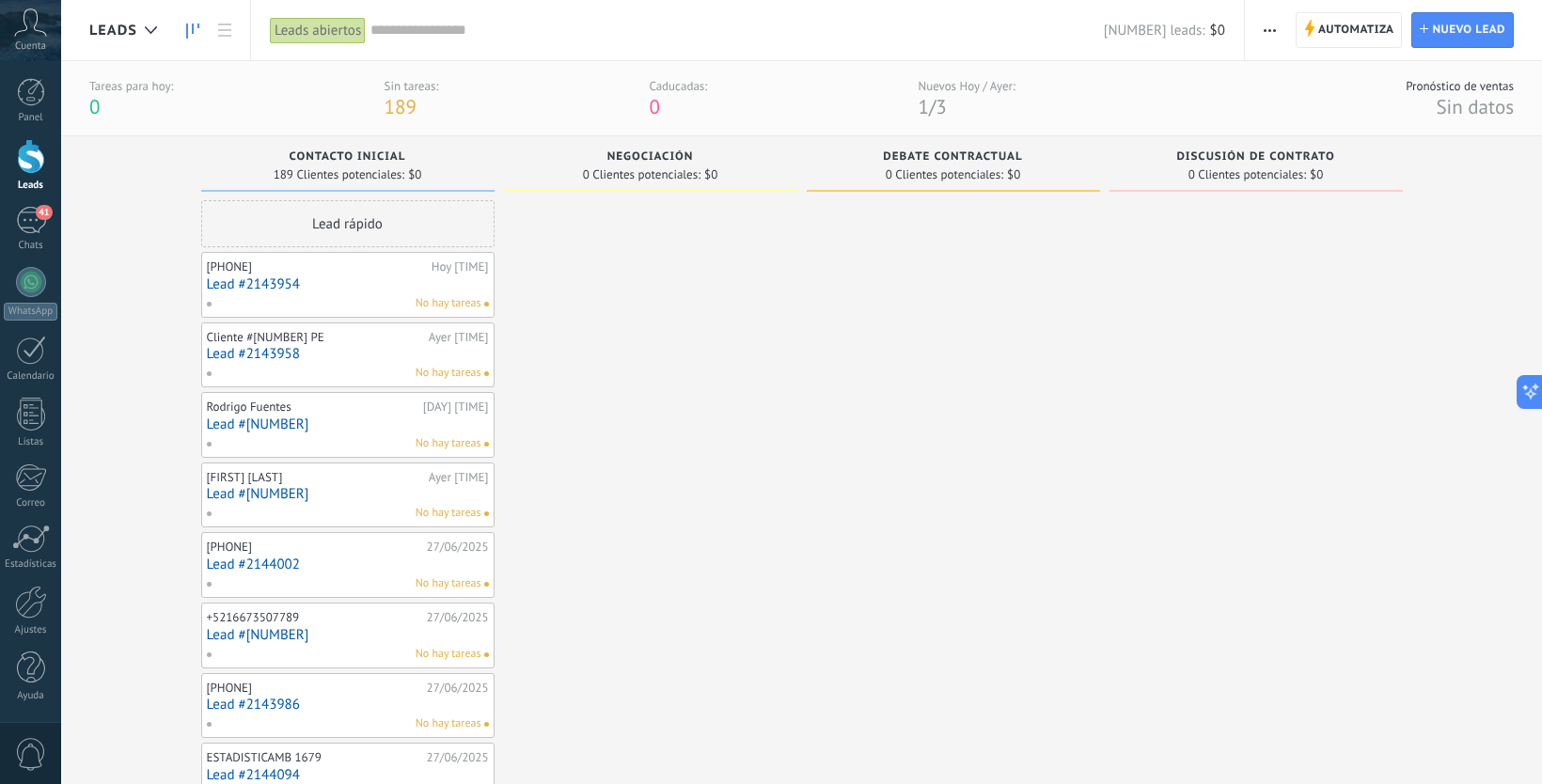 scroll, scrollTop: 0, scrollLeft: 0, axis: both 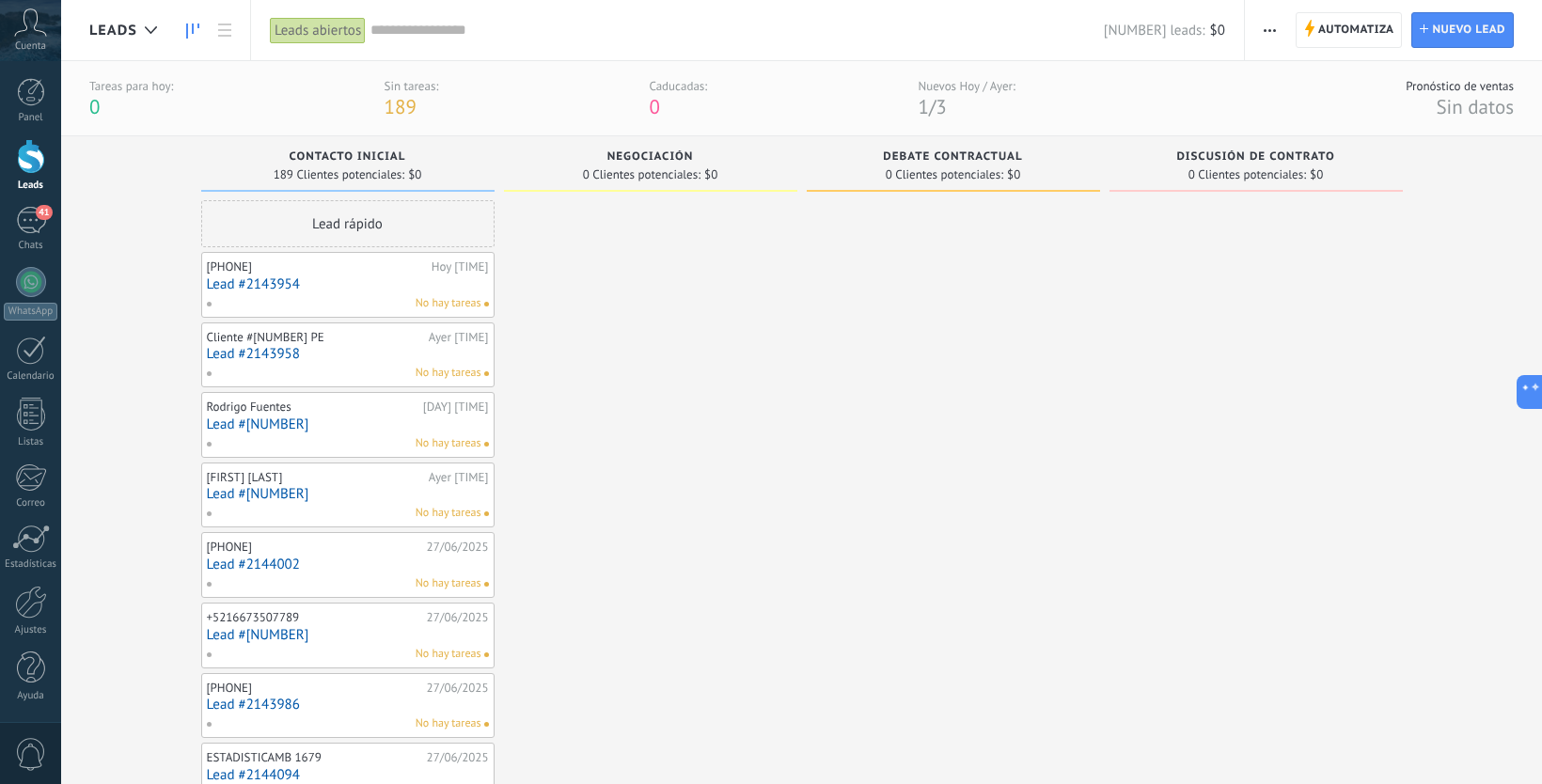 click on "Leads abiertos" at bounding box center (318, 30) 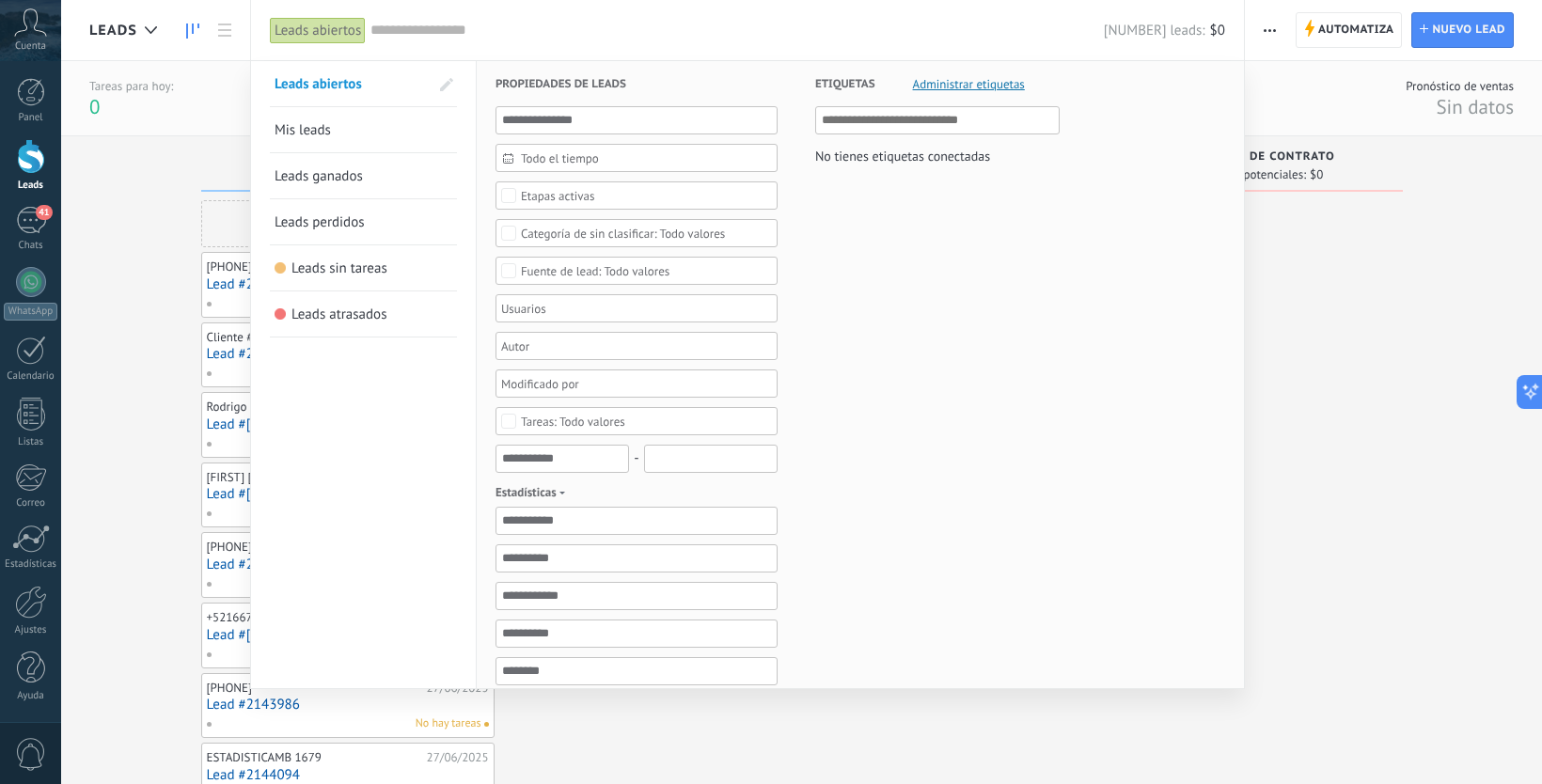 click on "Leads abiertos" at bounding box center (318, 30) 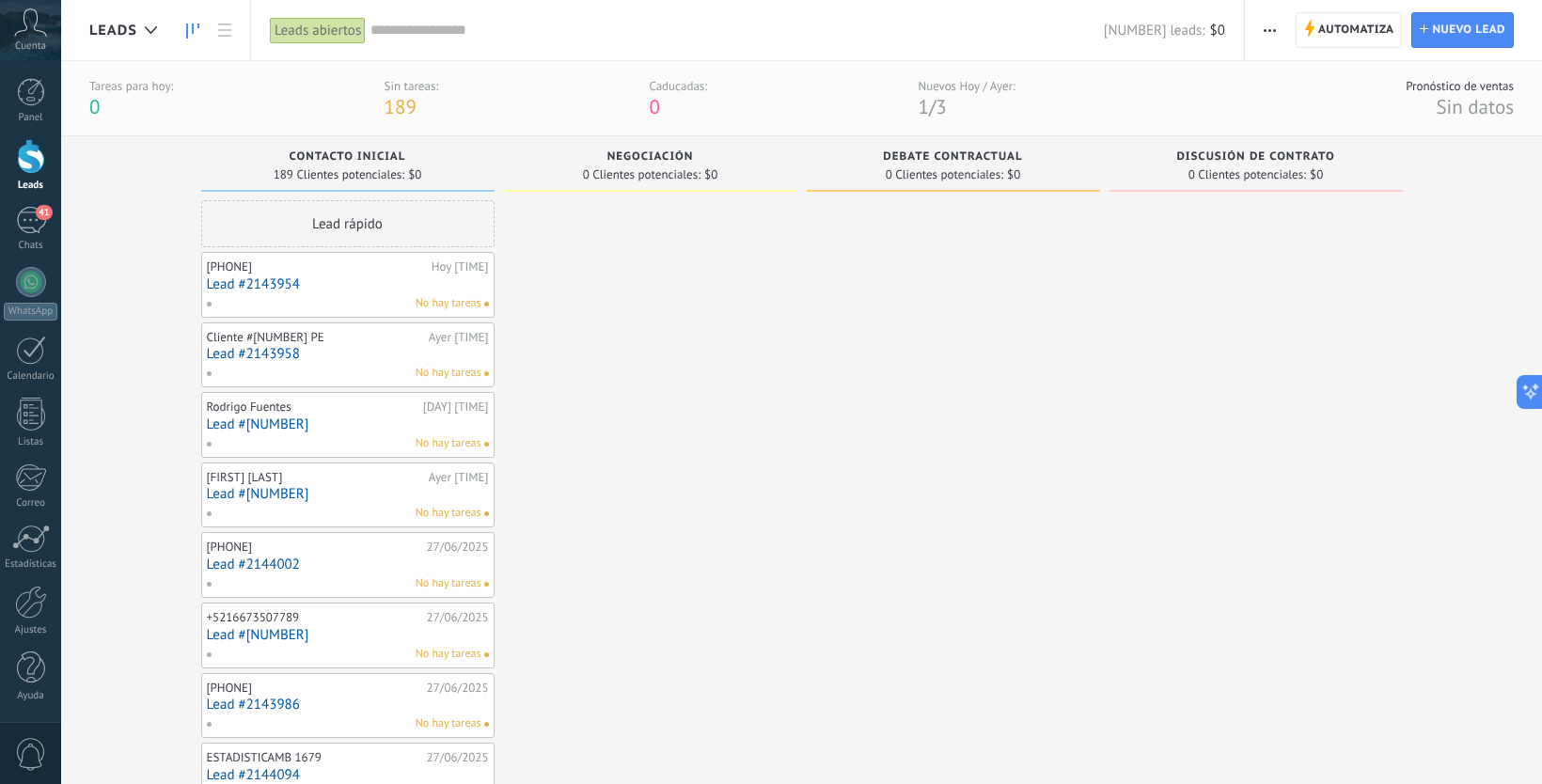 click on "Lead #2143954" at bounding box center (348, 284) 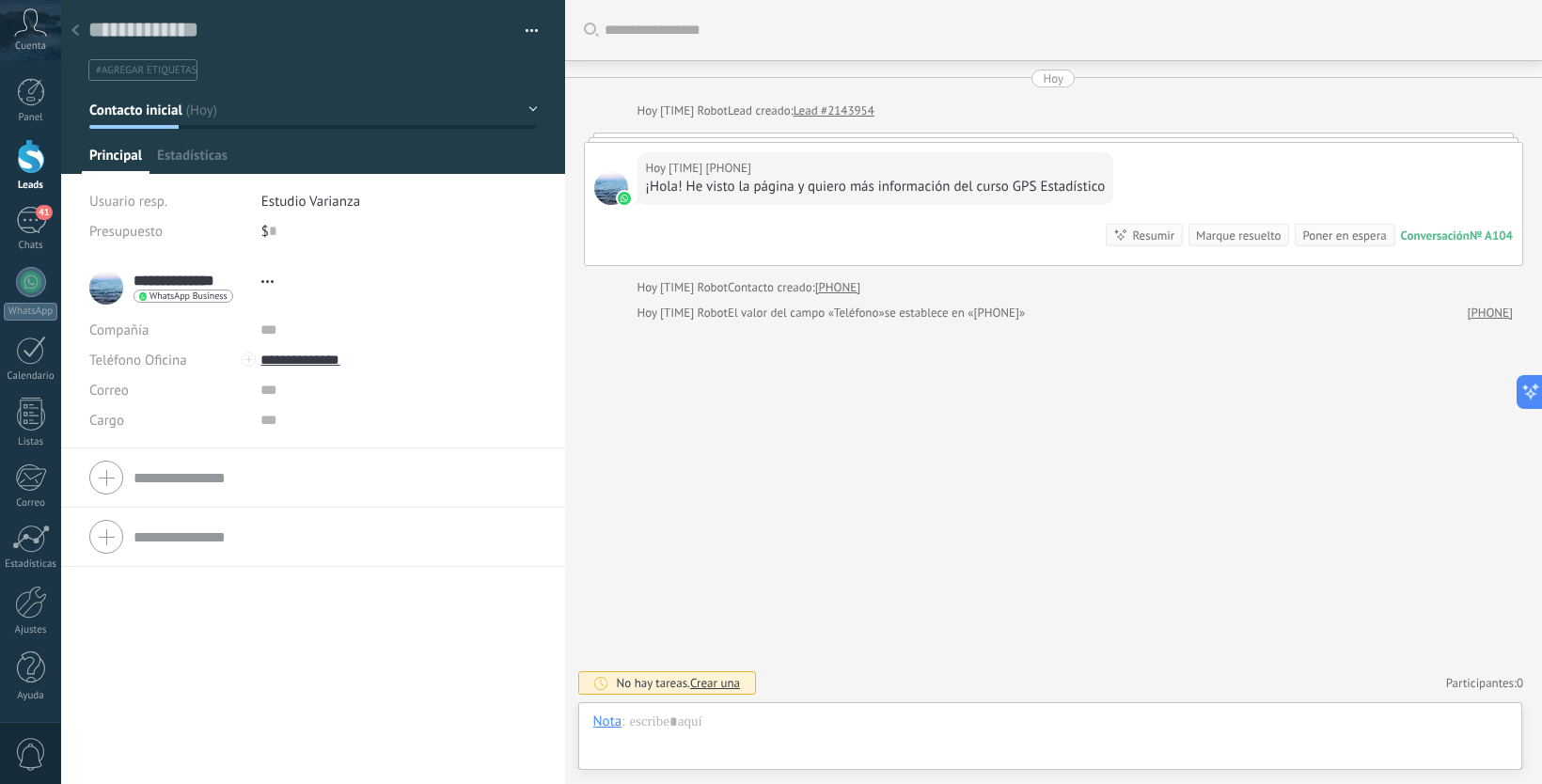 scroll, scrollTop: 28, scrollLeft: 0, axis: vertical 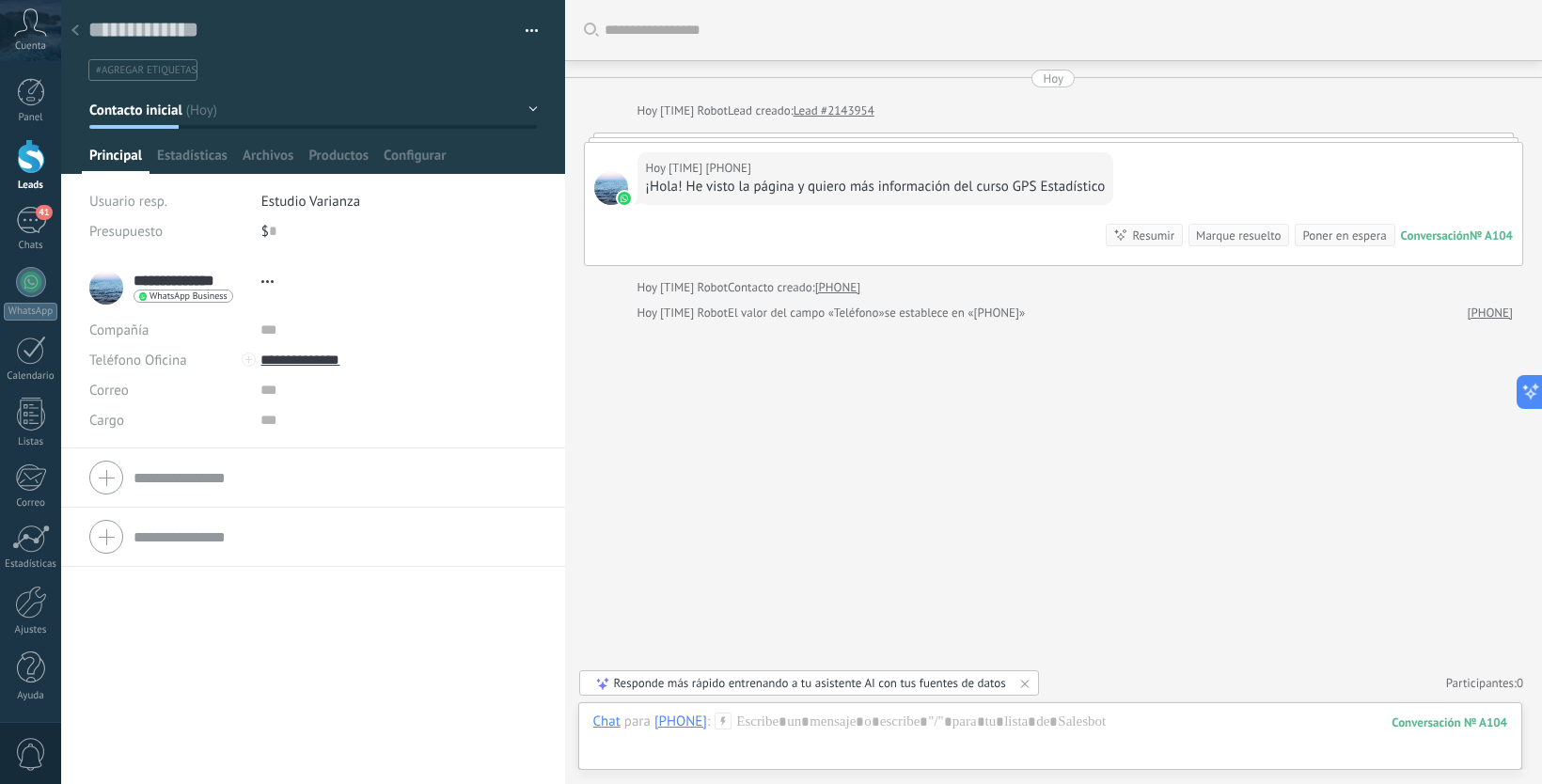 click at bounding box center [75, 30] 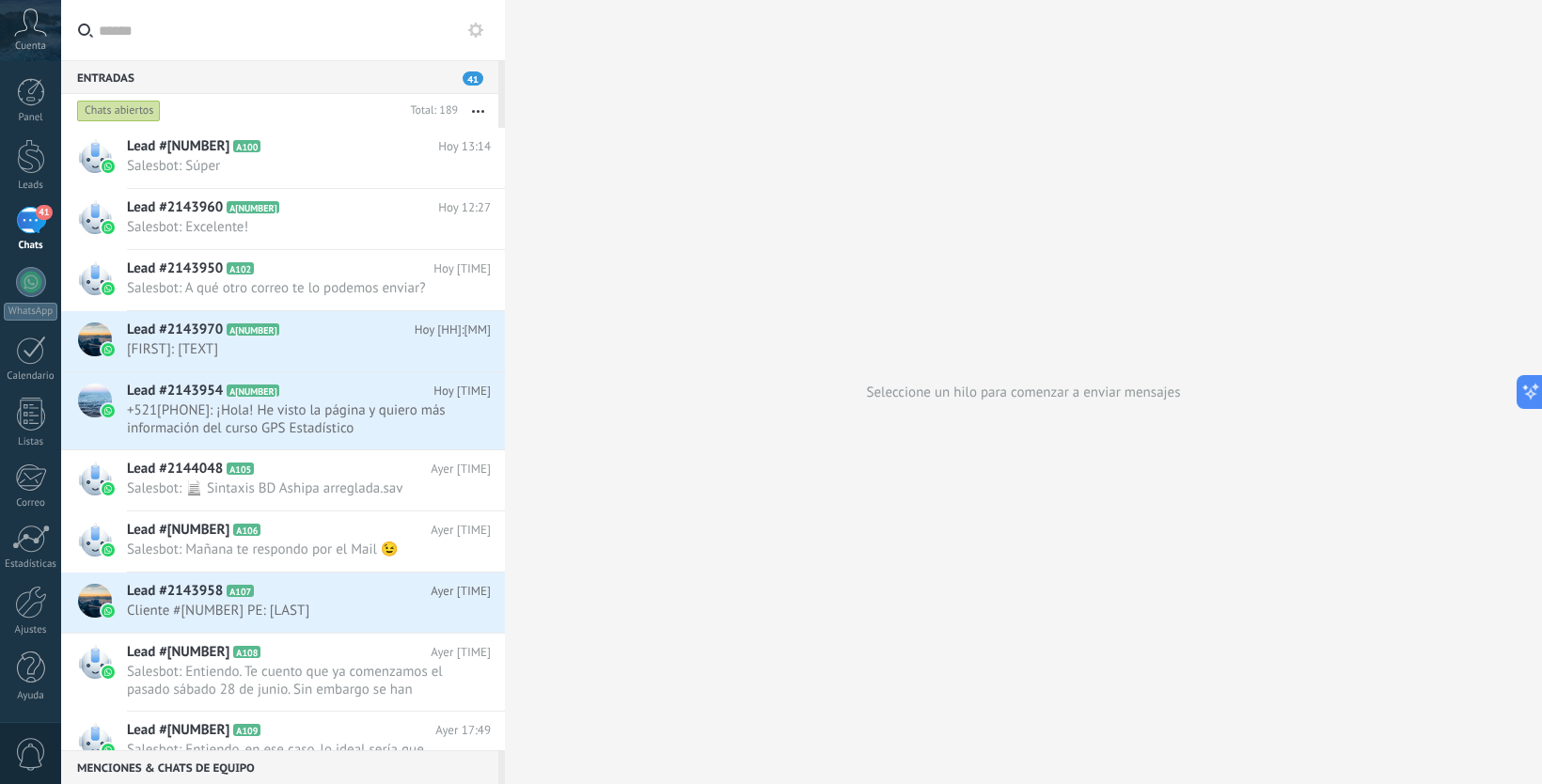 click on "Menciones & Chats de equipo 0" at bounding box center [279, 77] 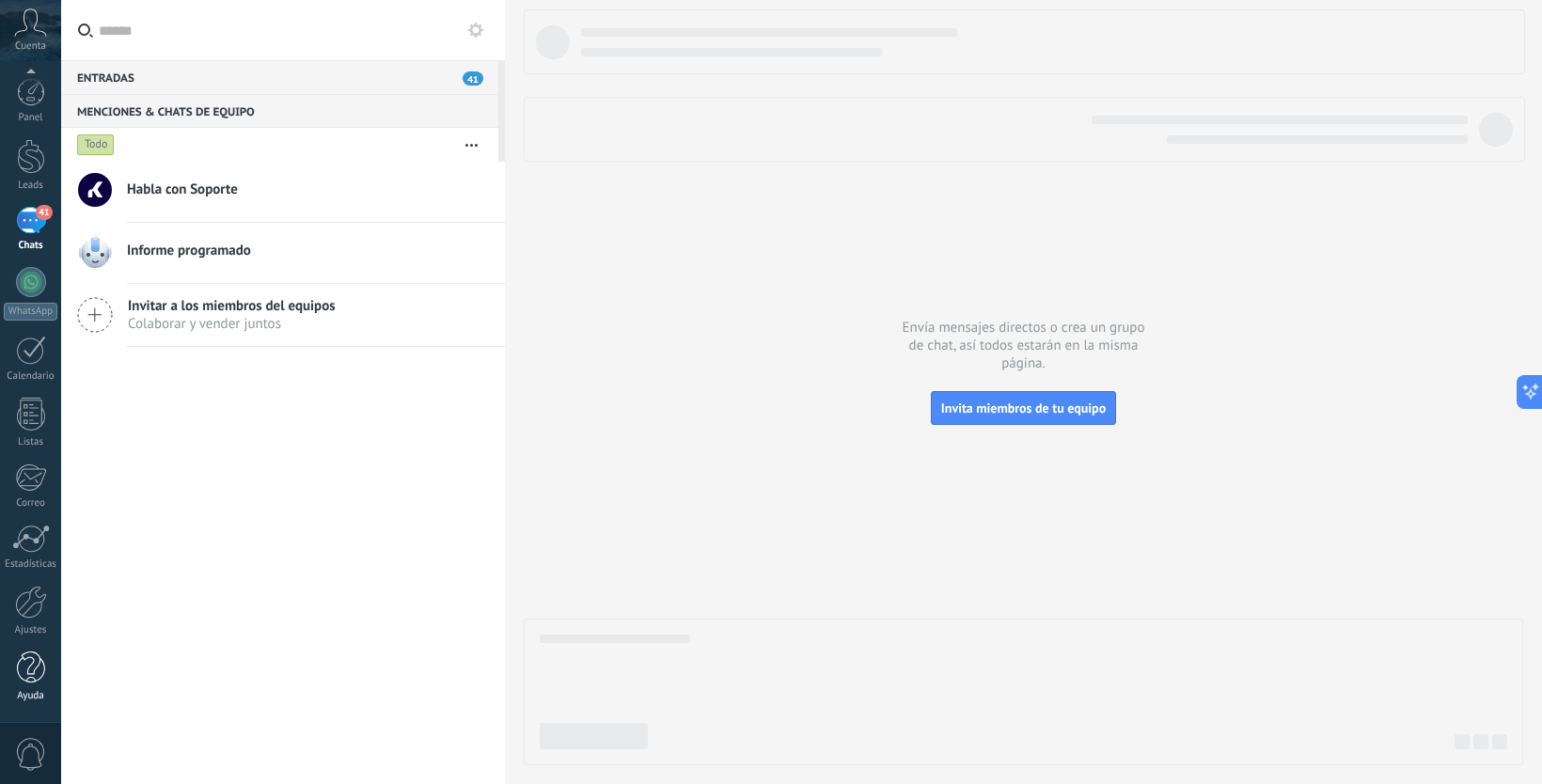 click at bounding box center (31, 667) 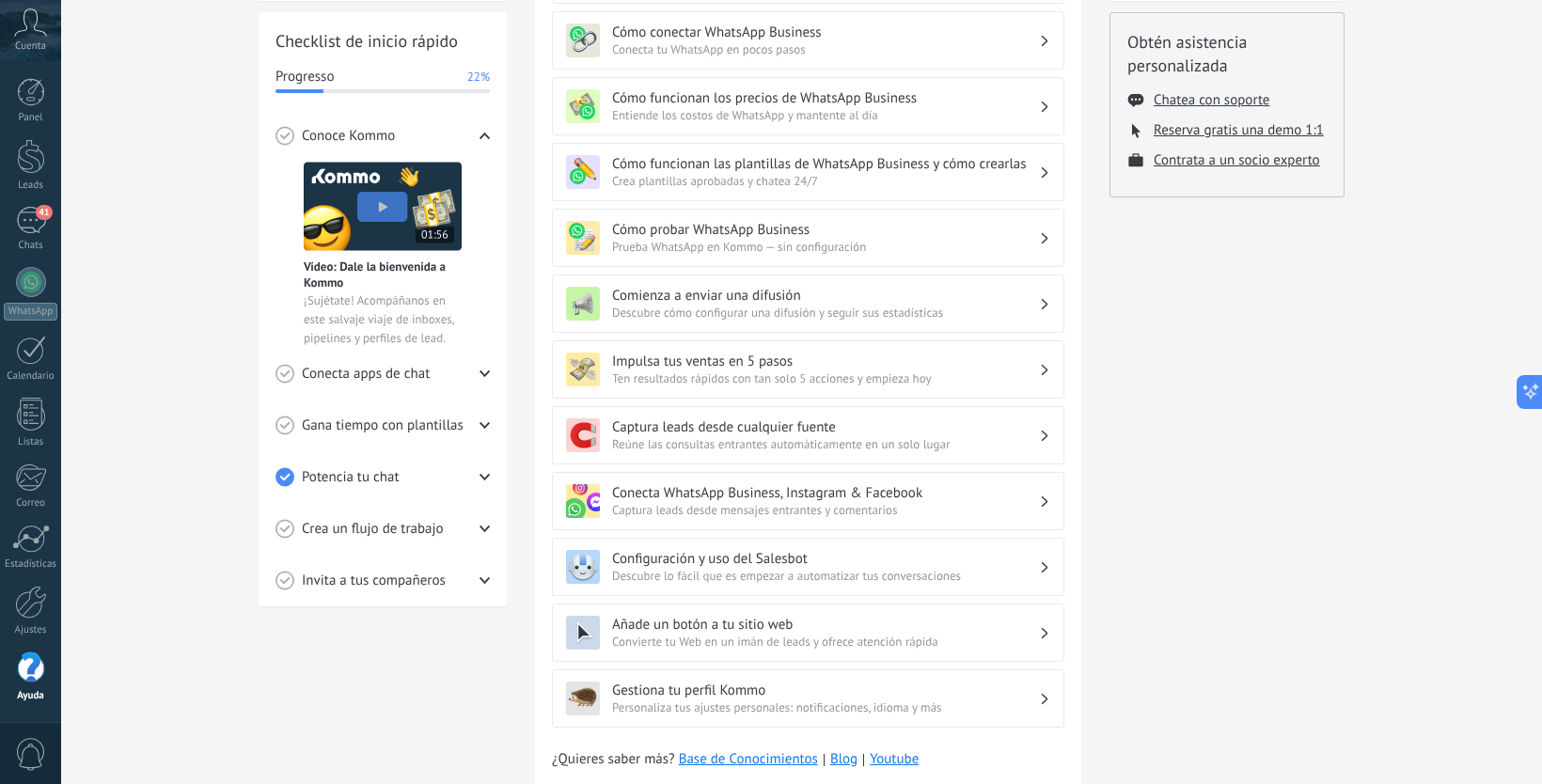 scroll, scrollTop: 250, scrollLeft: 0, axis: vertical 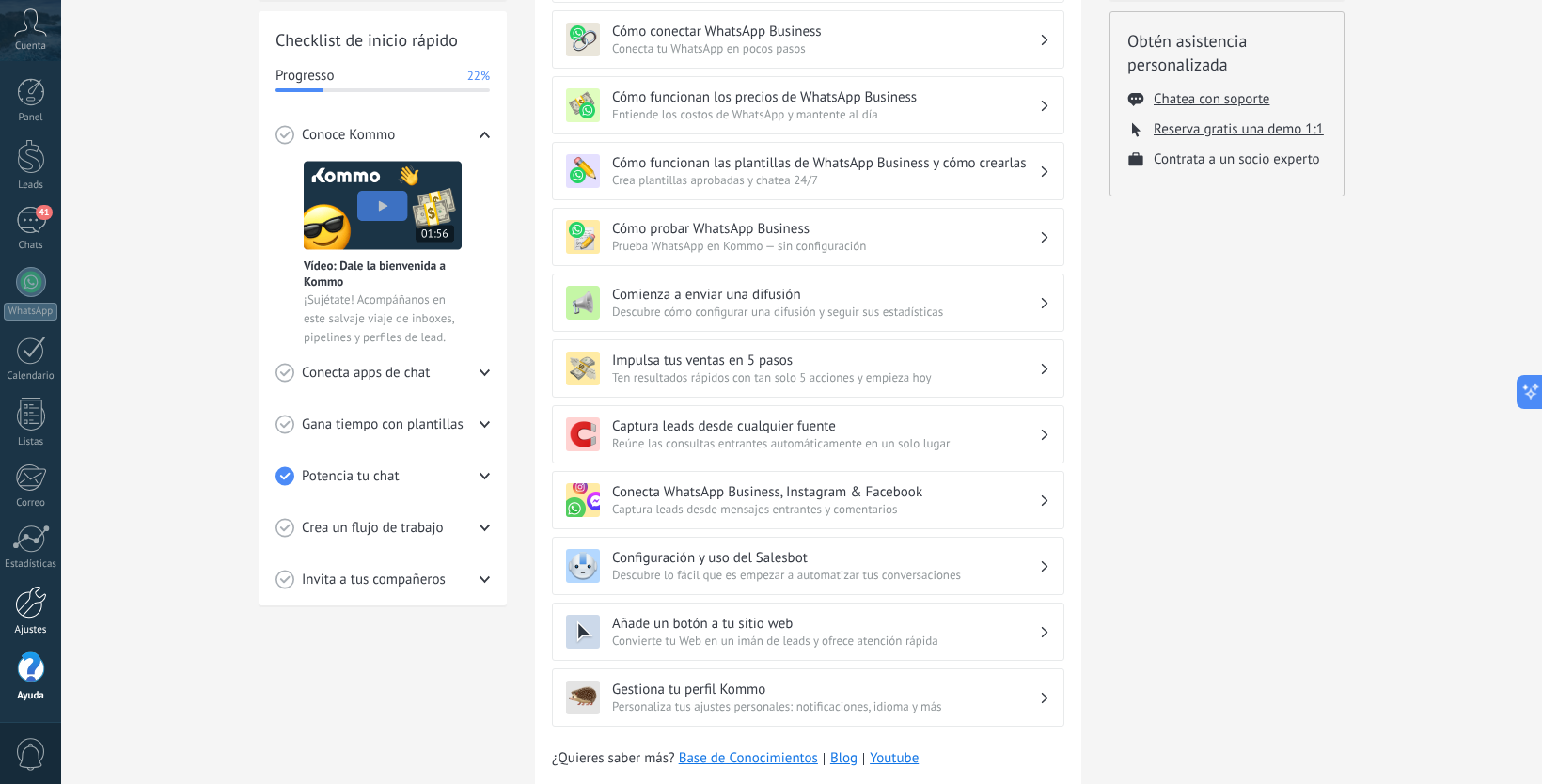 click at bounding box center [31, 602] 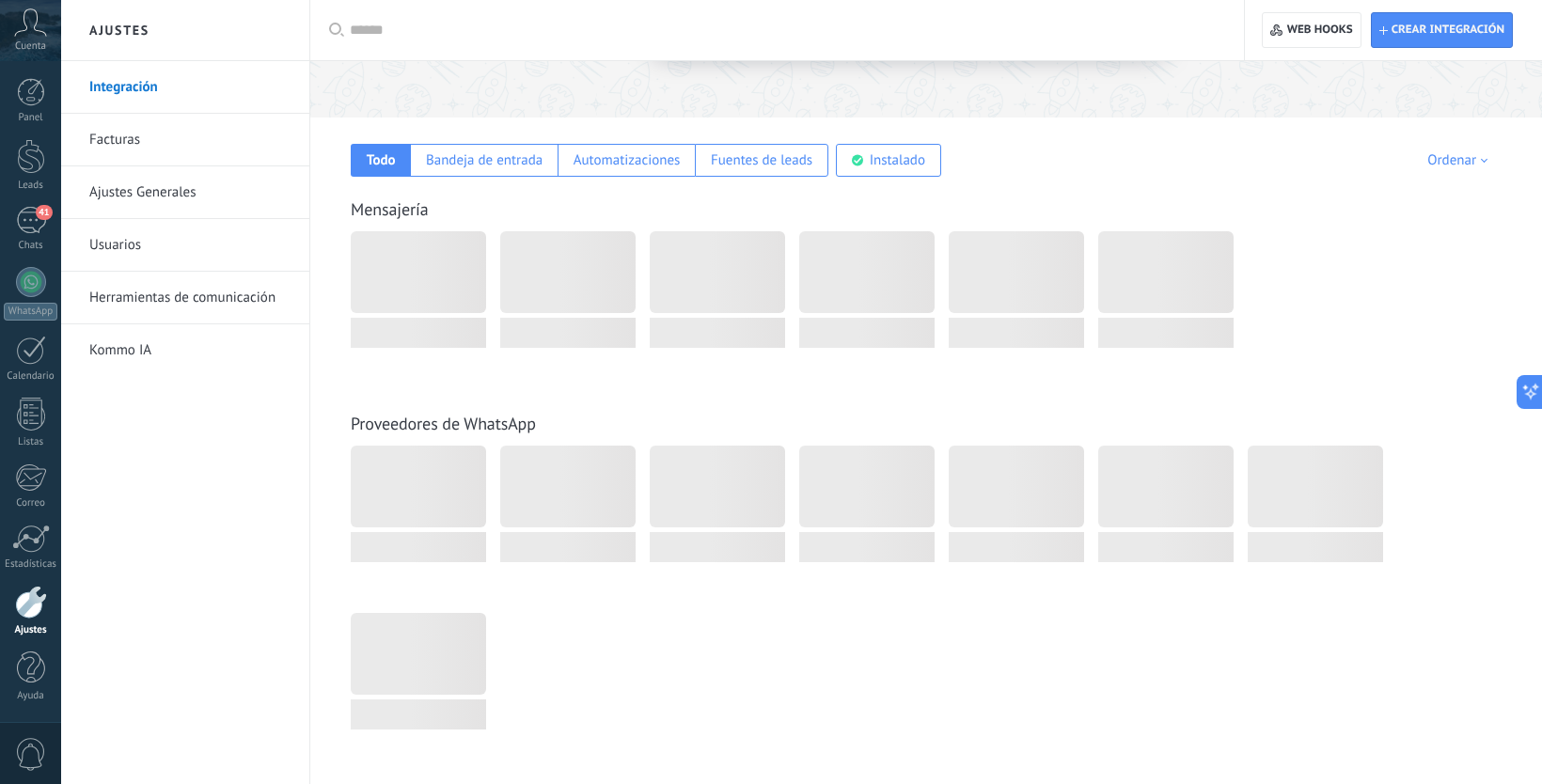 scroll, scrollTop: 0, scrollLeft: 0, axis: both 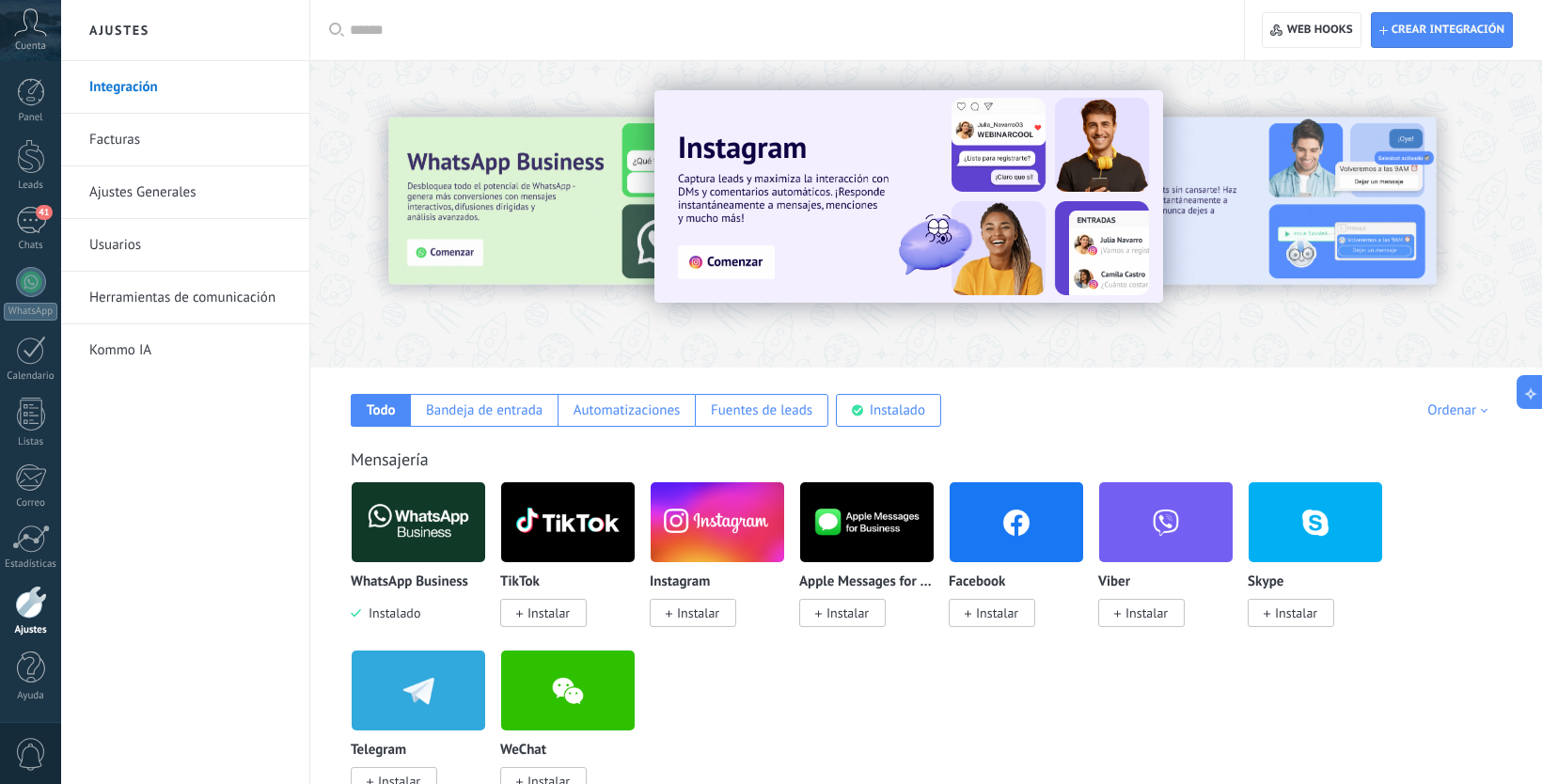 click on "Usuarios" at bounding box center (190, 245) 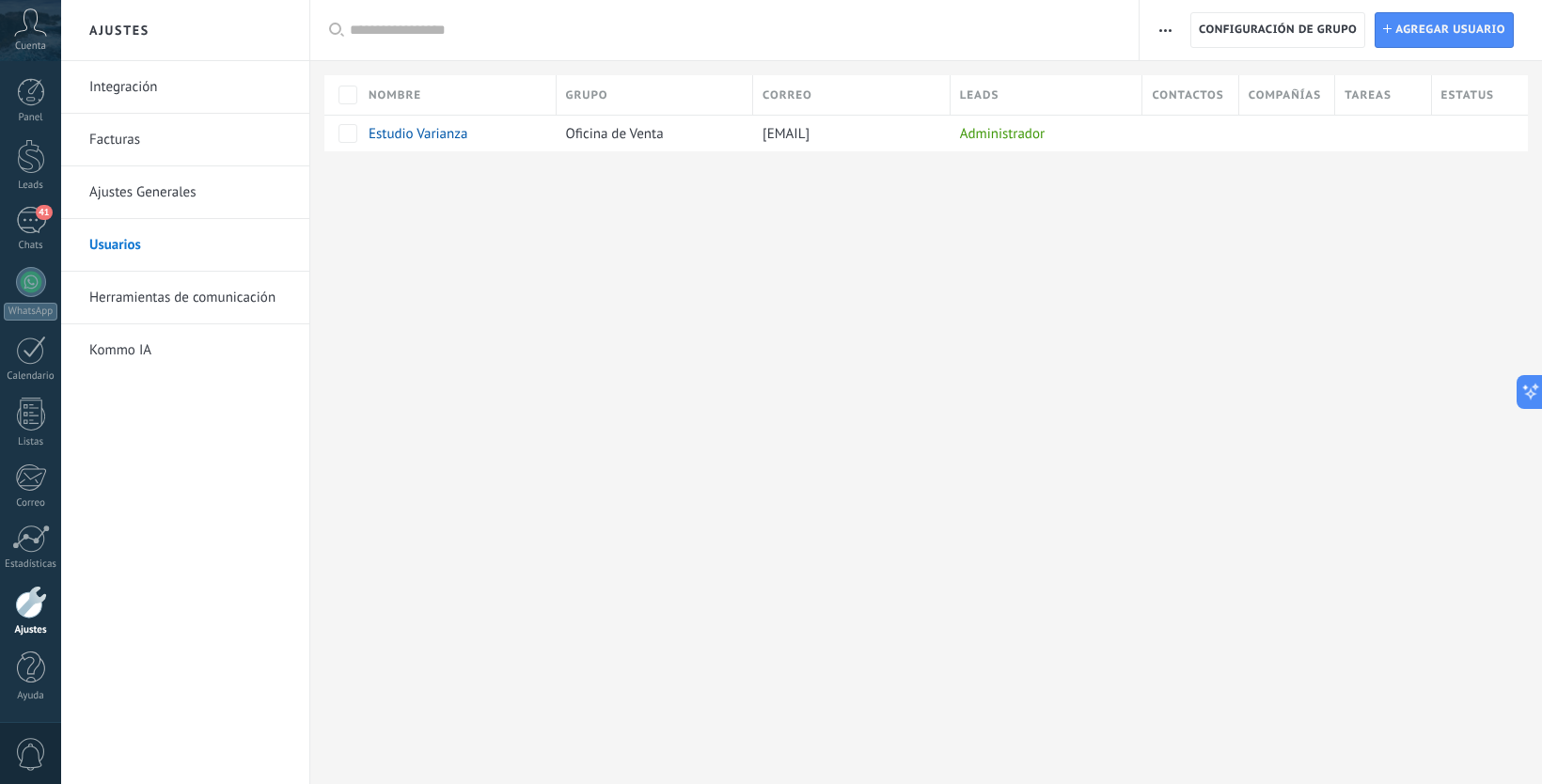 click on "Integración" at bounding box center (190, 87) 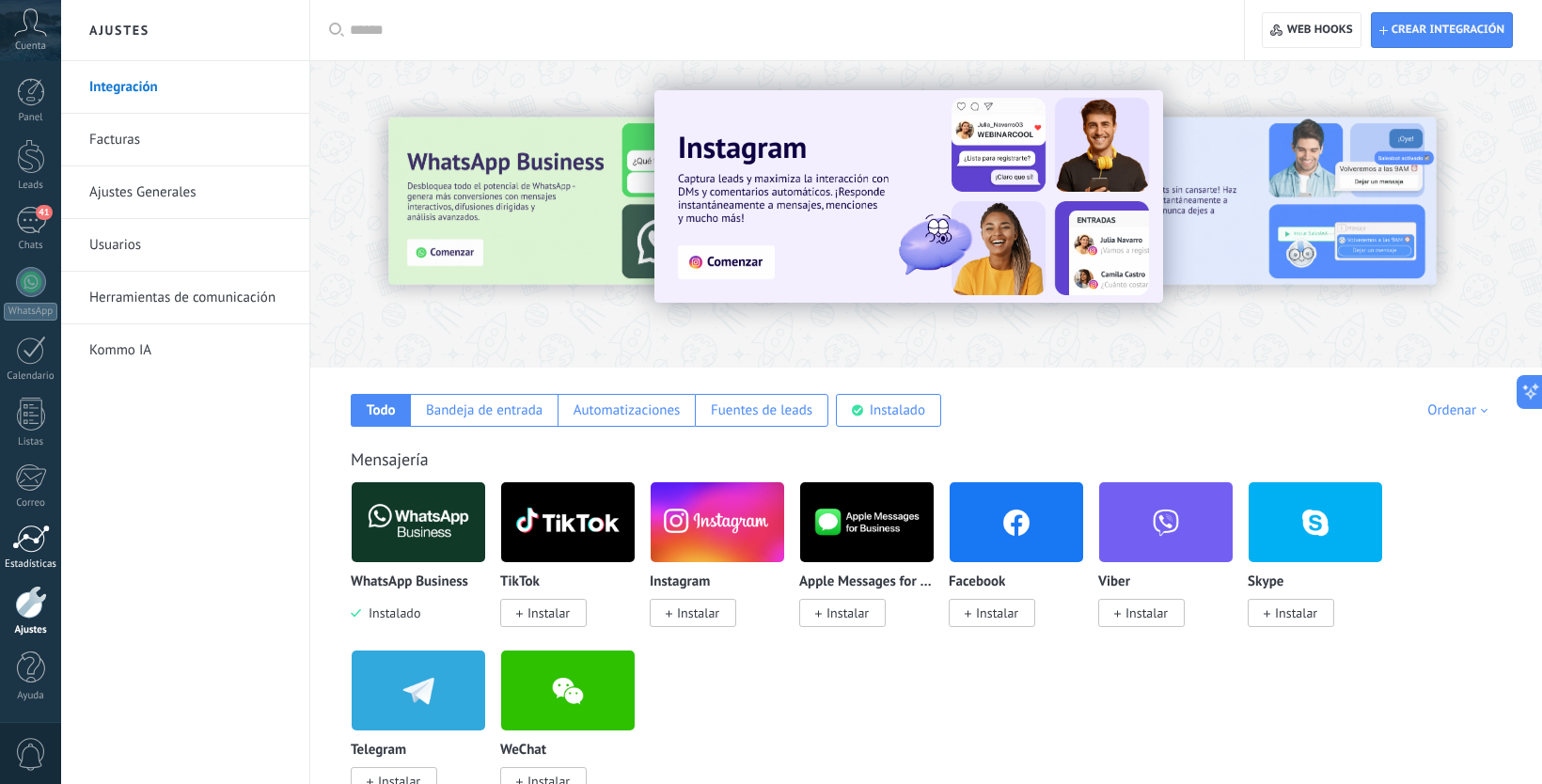 click at bounding box center (31, 539) 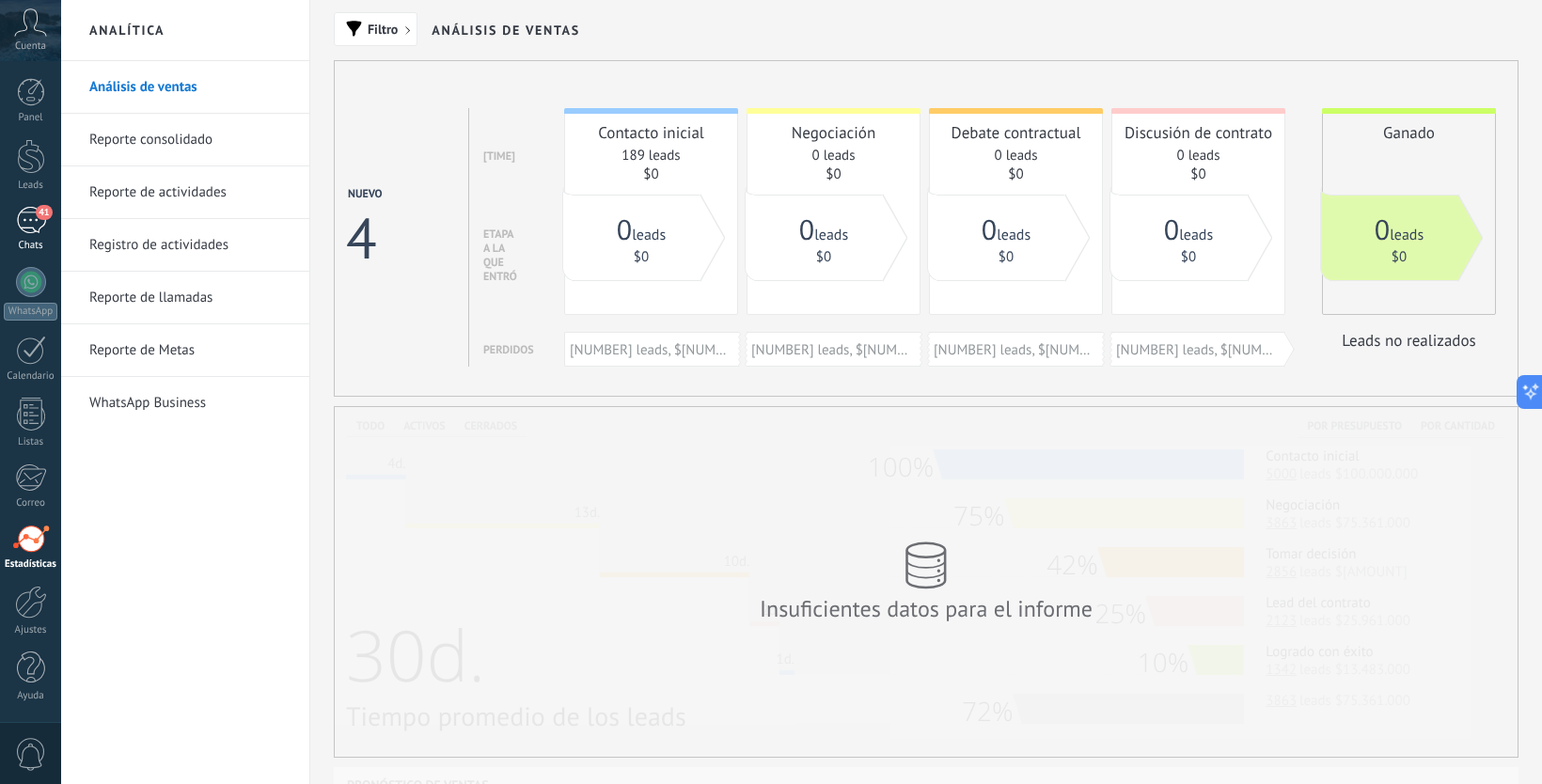 click on "41
Chats" at bounding box center [30, 229] 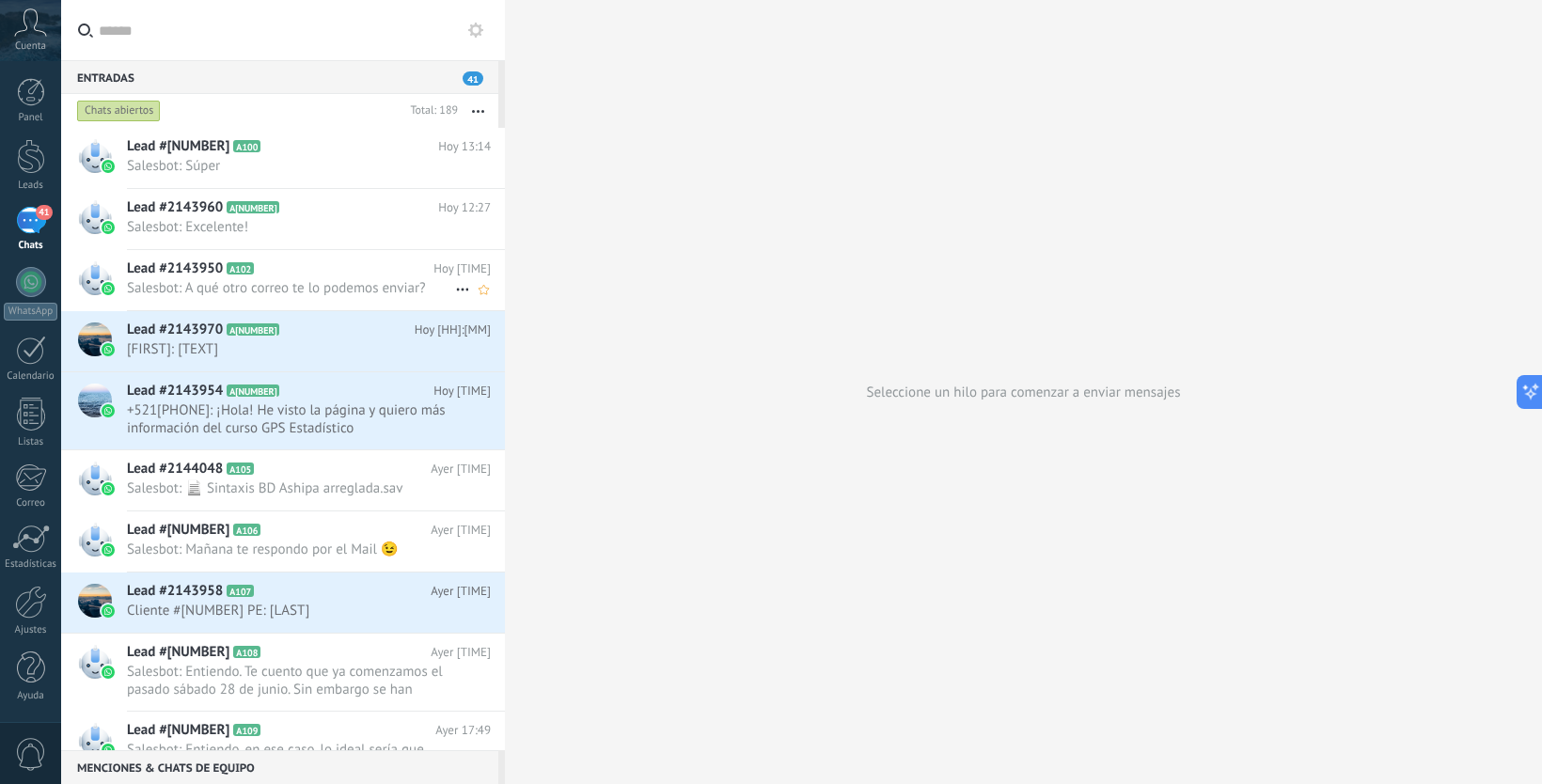 click on "Salesbot: A qué otro correo te lo podemos enviar?" at bounding box center (291, 288) 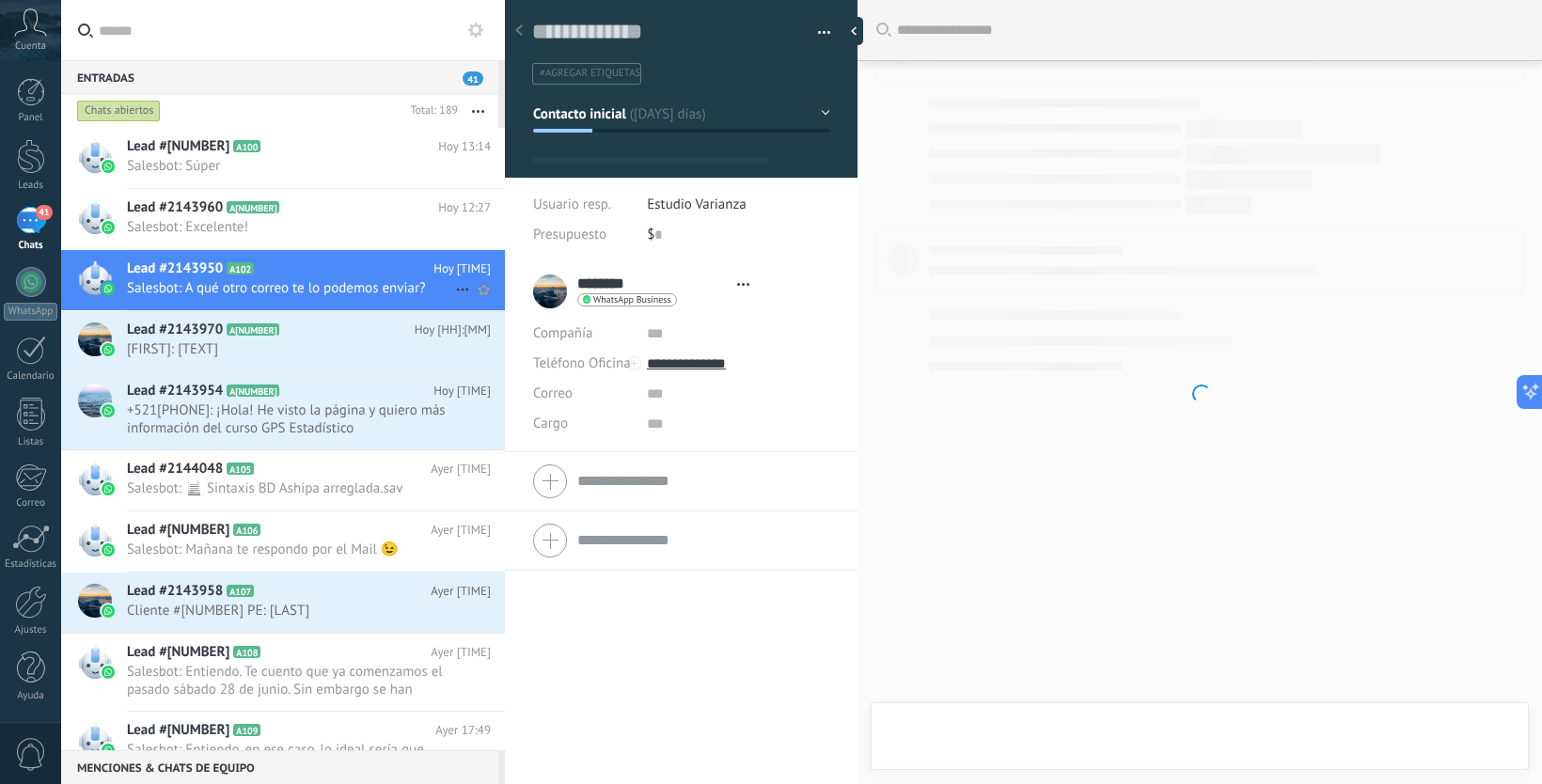 scroll, scrollTop: 1297, scrollLeft: 0, axis: vertical 